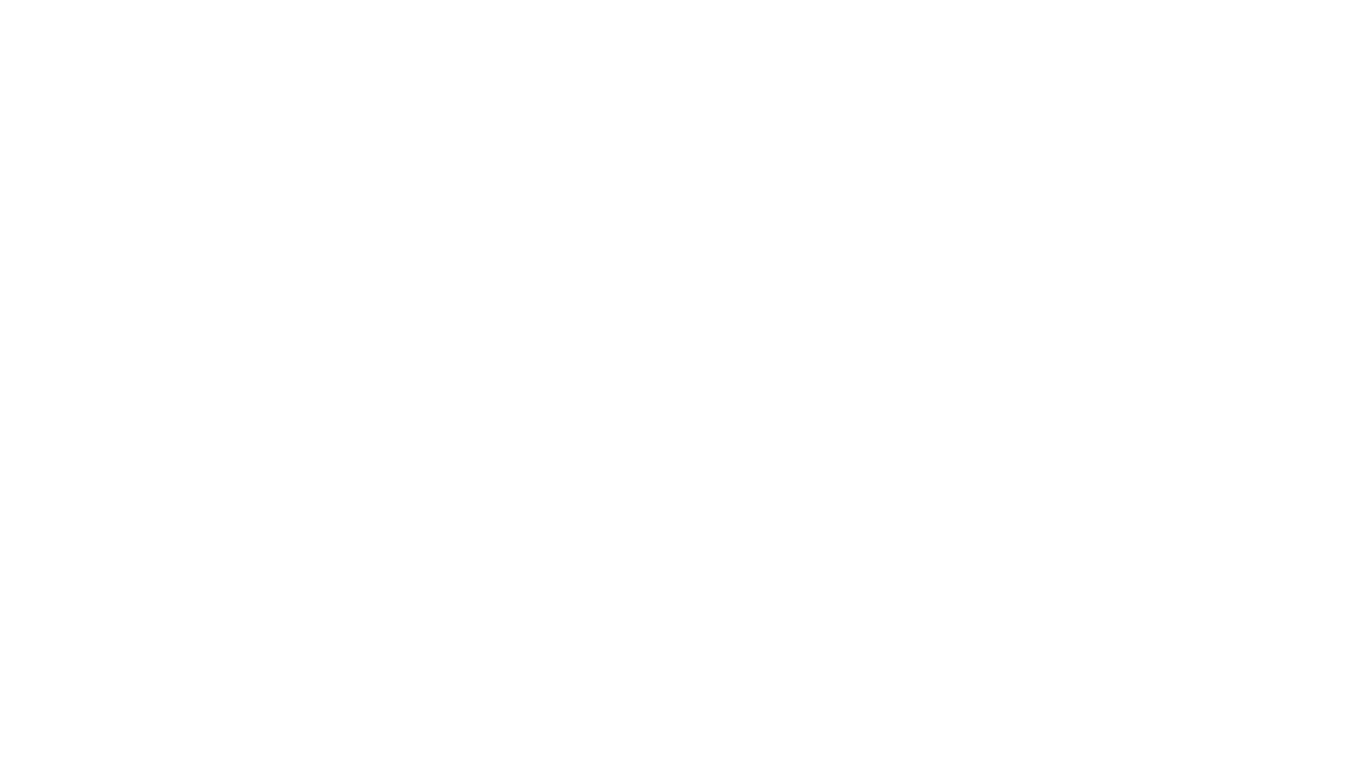 scroll, scrollTop: 0, scrollLeft: 0, axis: both 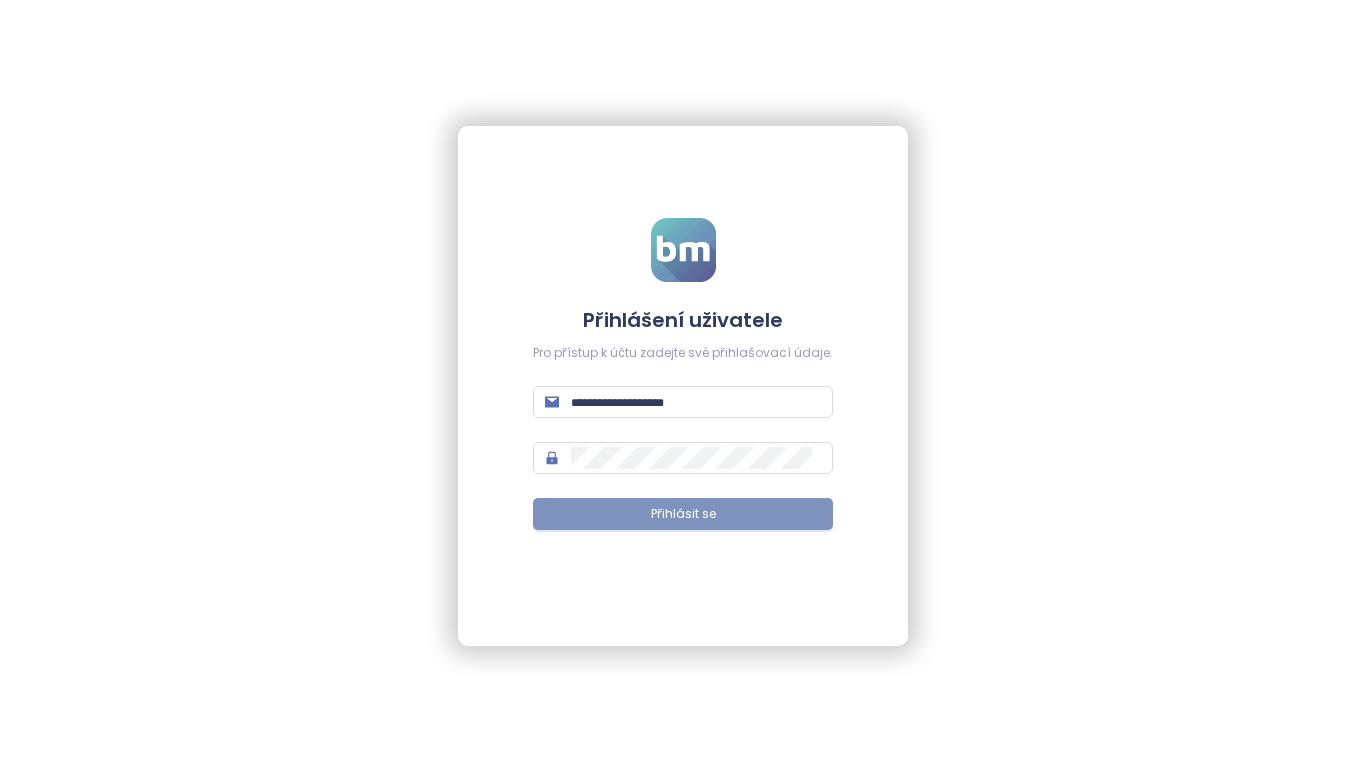 type on "**********" 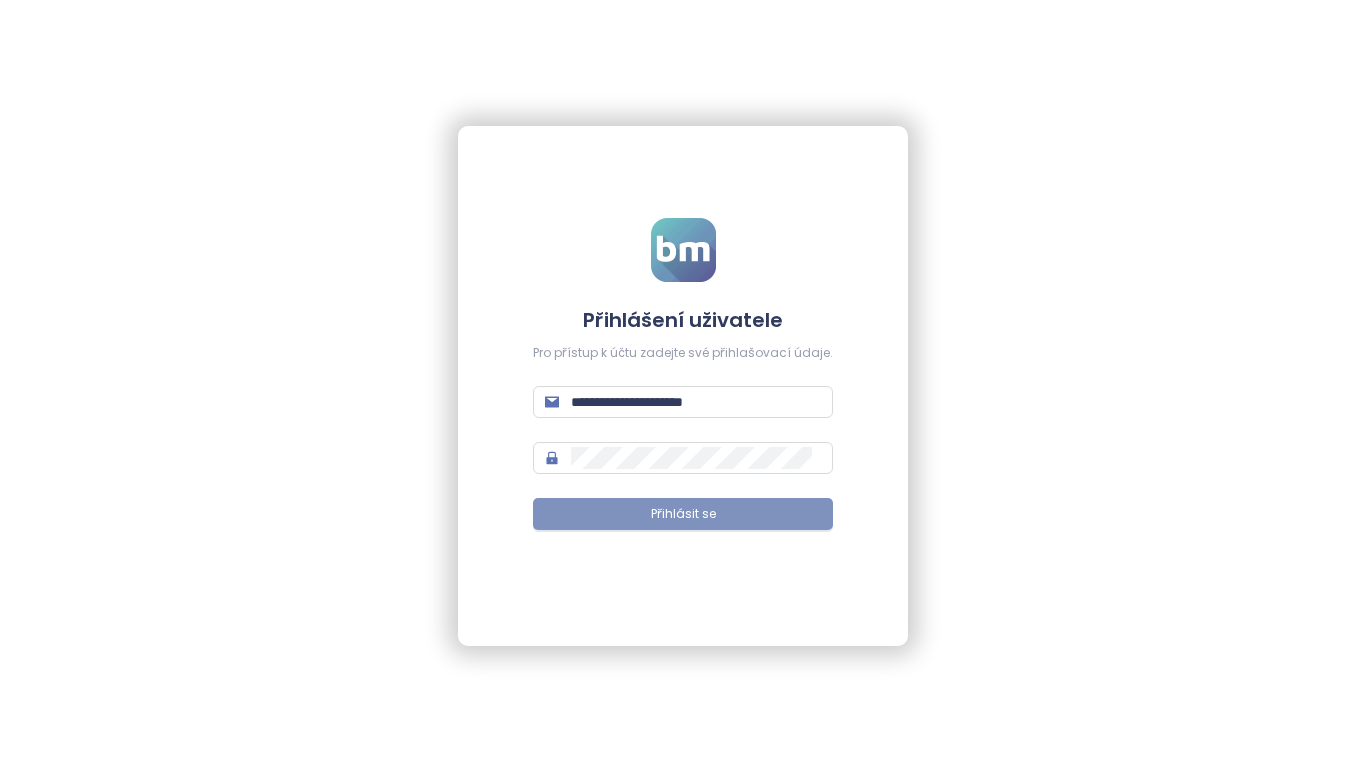 click on "Přihlásit se" at bounding box center [683, 514] 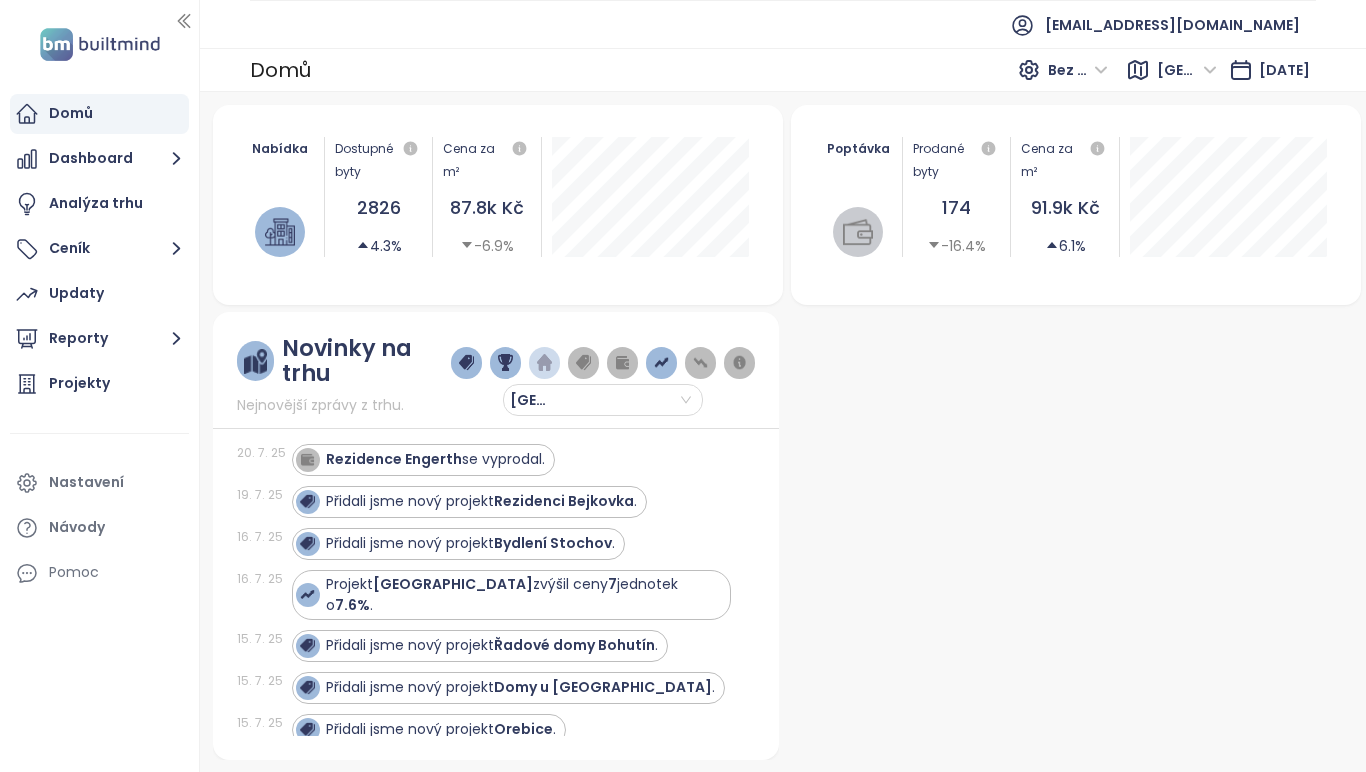 scroll, scrollTop: 0, scrollLeft: 0, axis: both 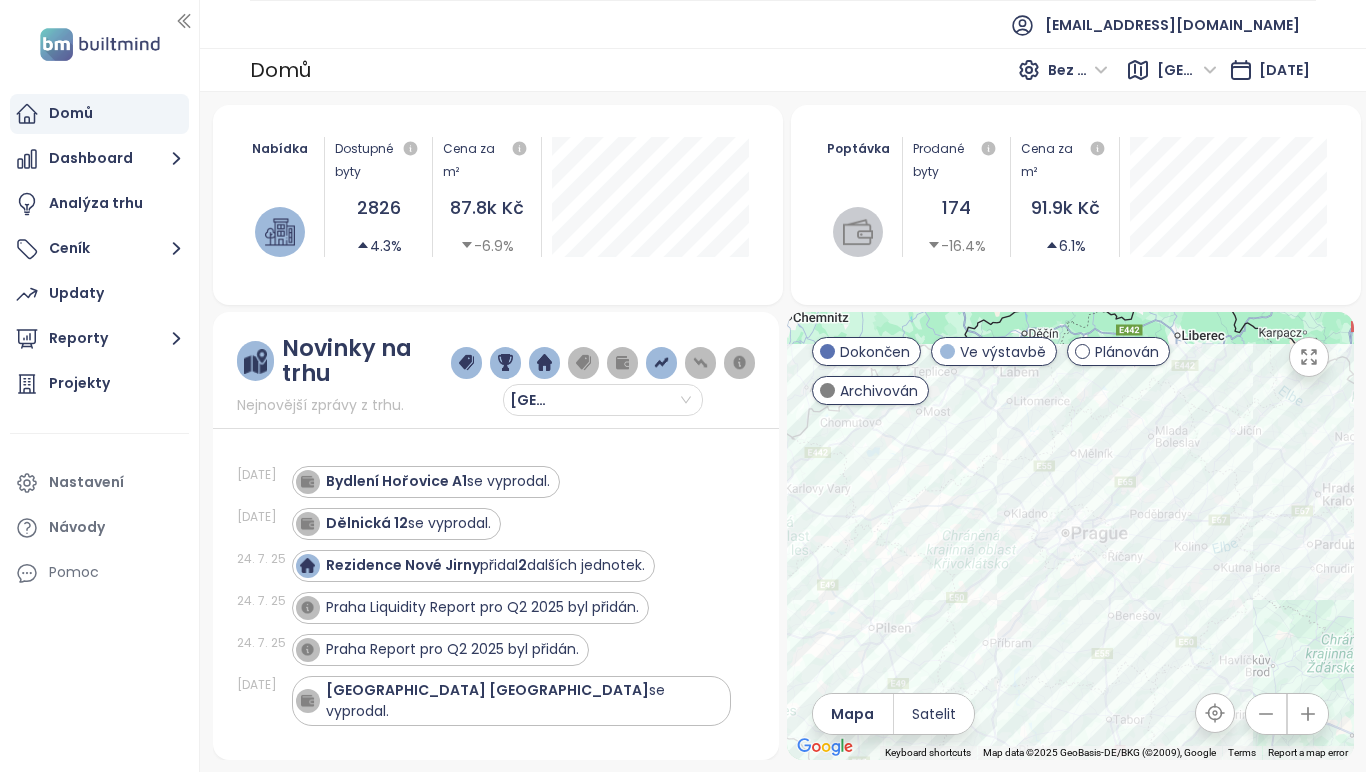 click on "[GEOGRAPHIC_DATA]" at bounding box center [1187, 70] 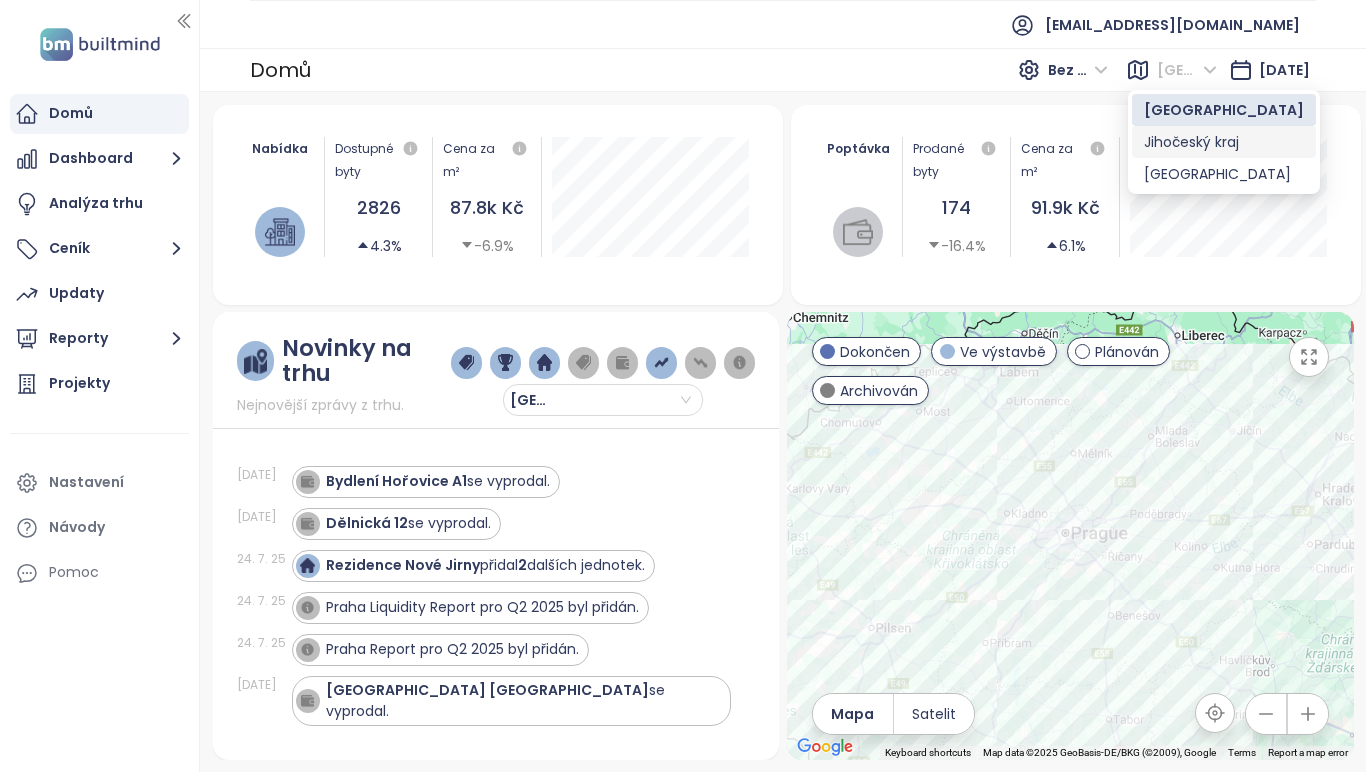 click on "Jihočeský kraj" at bounding box center (1224, 142) 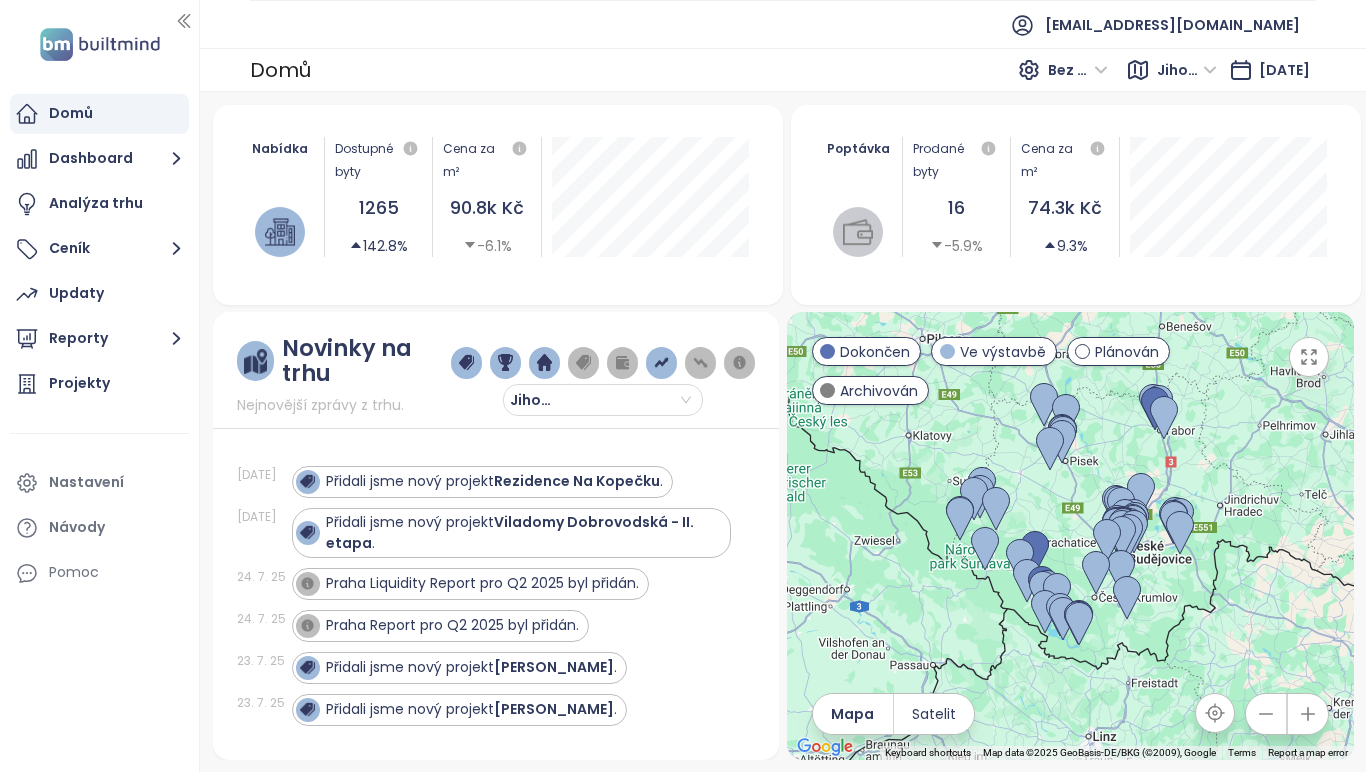 click 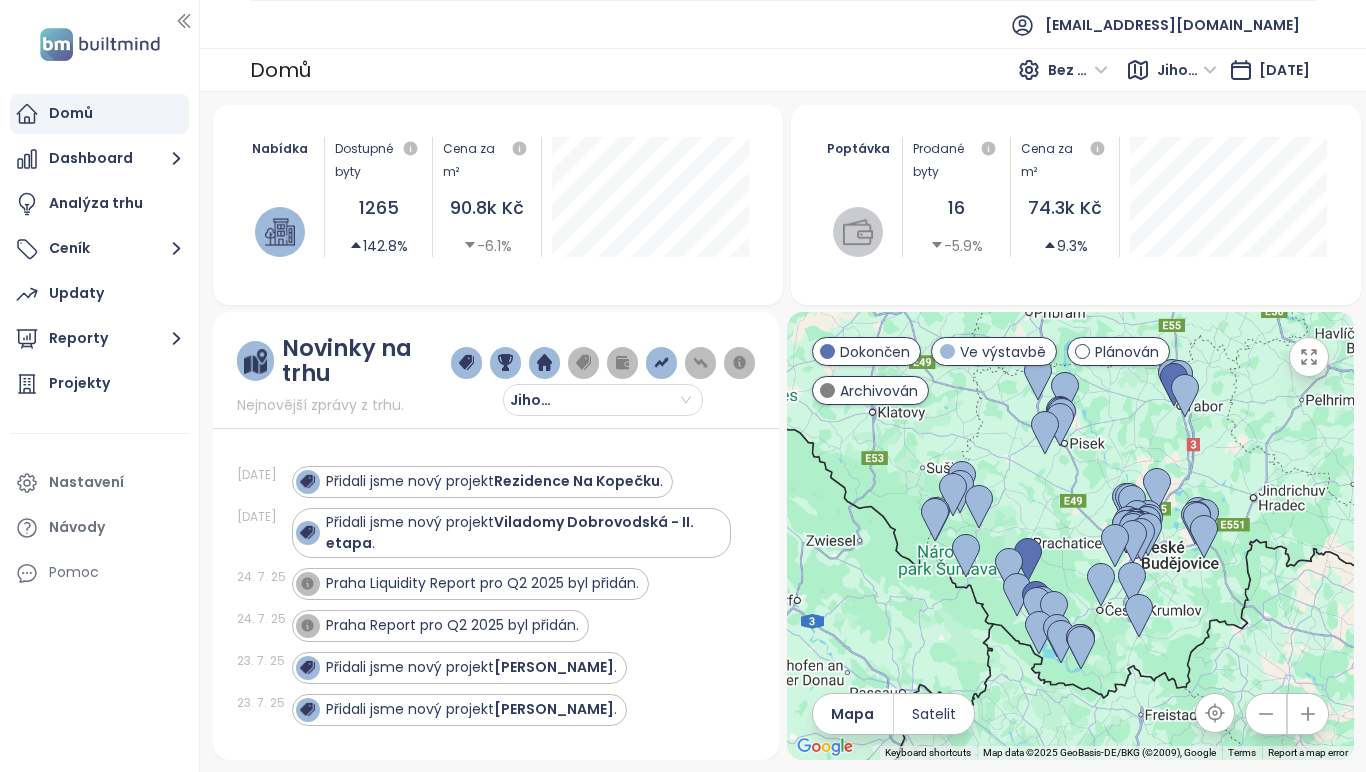 click 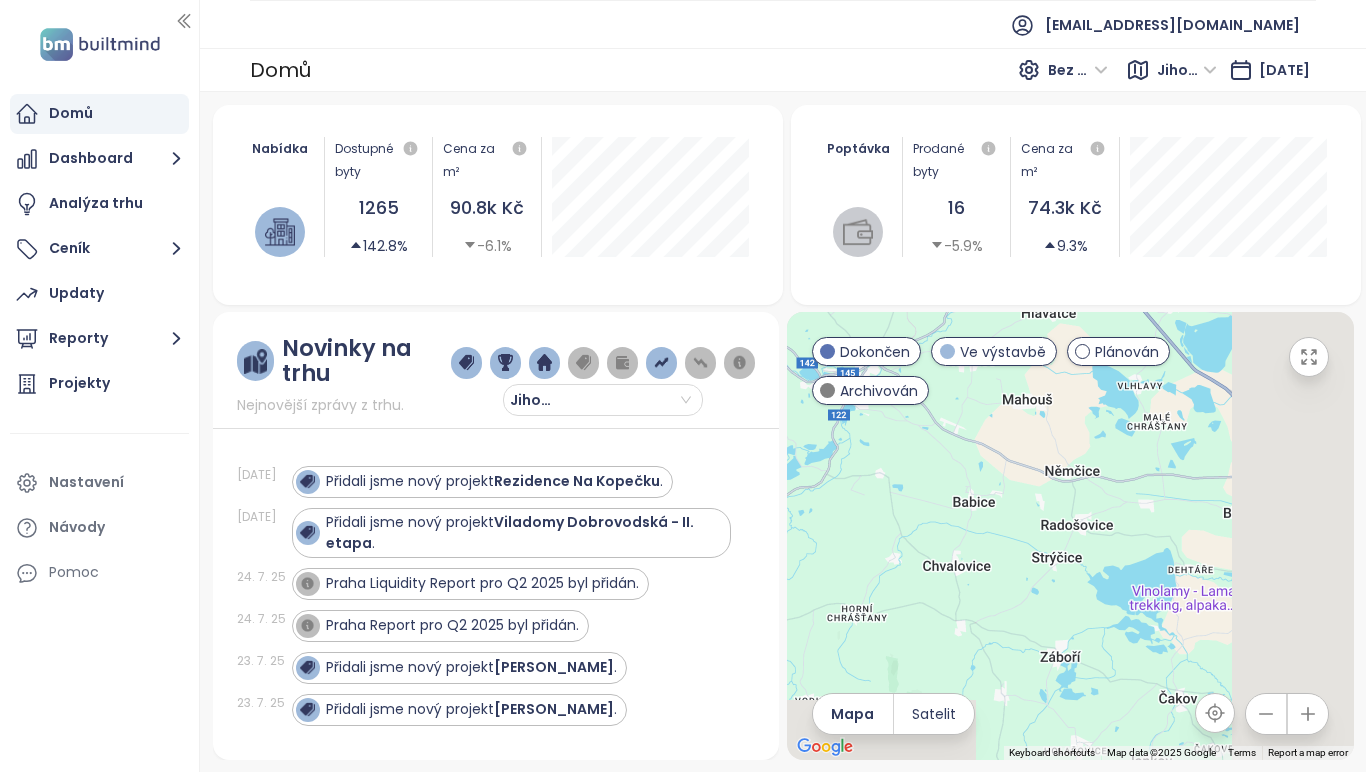 drag, startPoint x: 1143, startPoint y: 525, endPoint x: 888, endPoint y: 455, distance: 264.43335 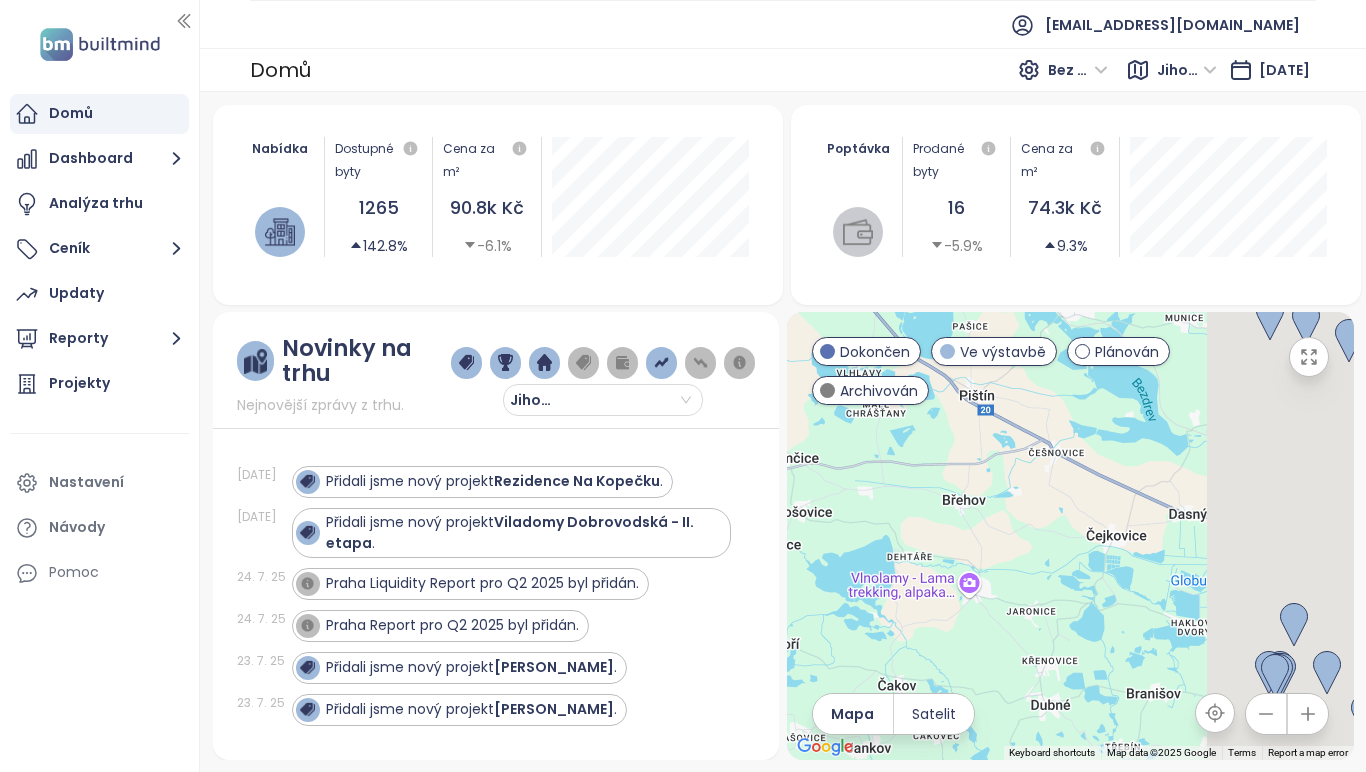 drag, startPoint x: 1067, startPoint y: 510, endPoint x: 807, endPoint y: 513, distance: 260.0173 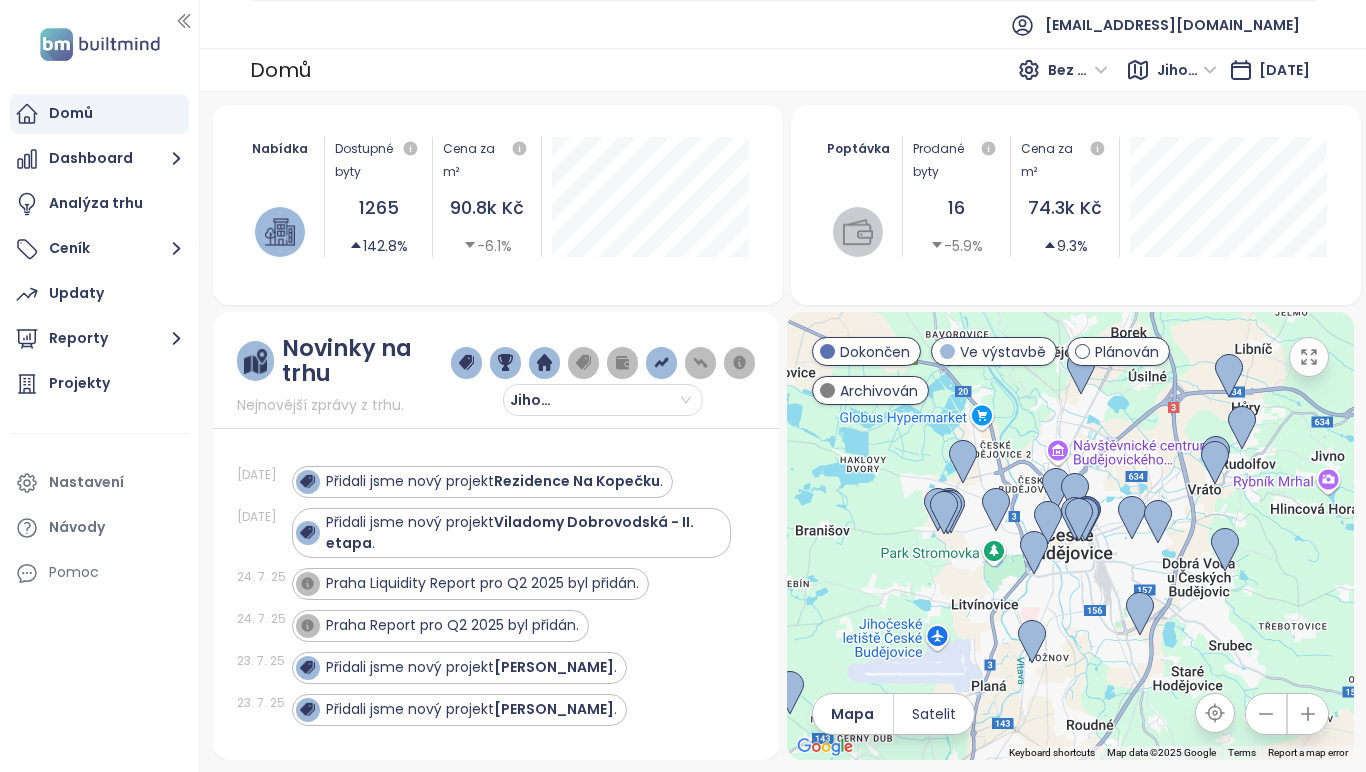 drag, startPoint x: 1069, startPoint y: 531, endPoint x: 844, endPoint y: 365, distance: 279.60864 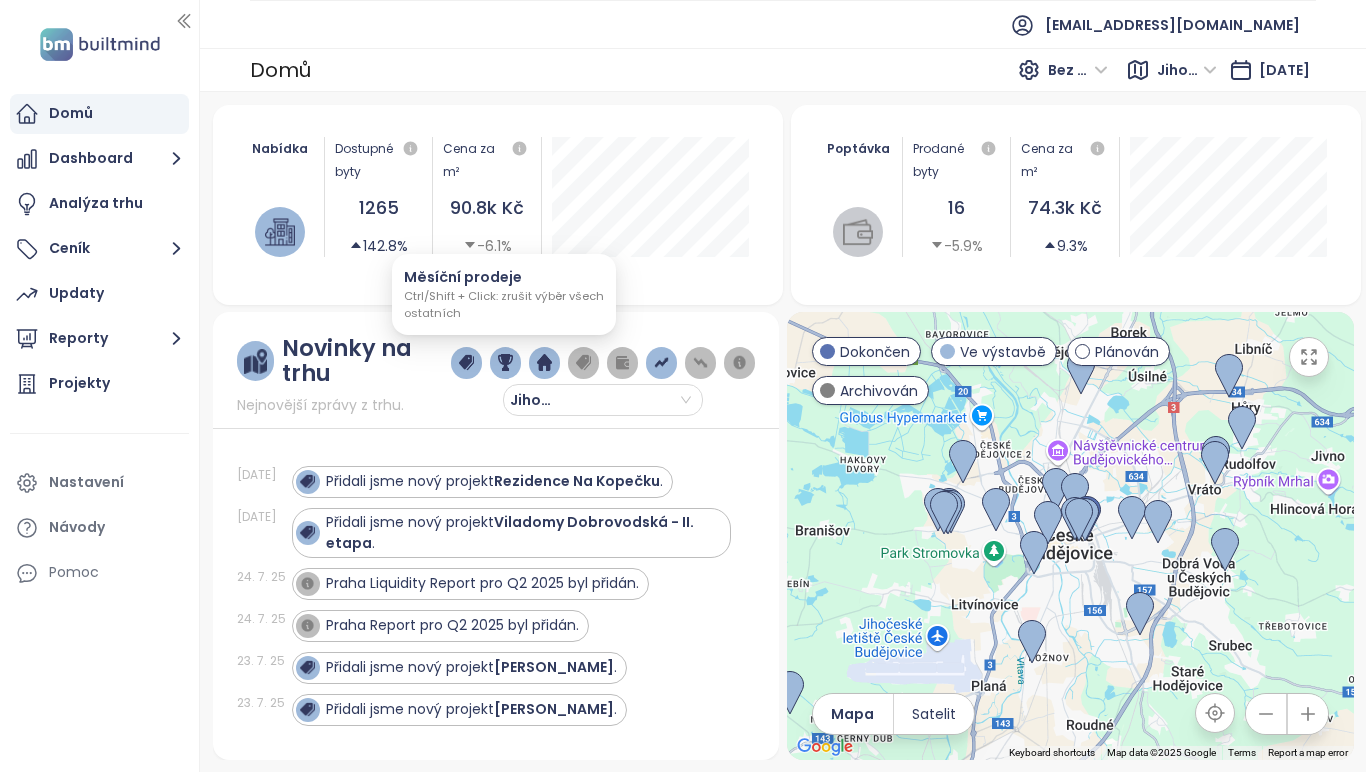 click at bounding box center (505, 363) 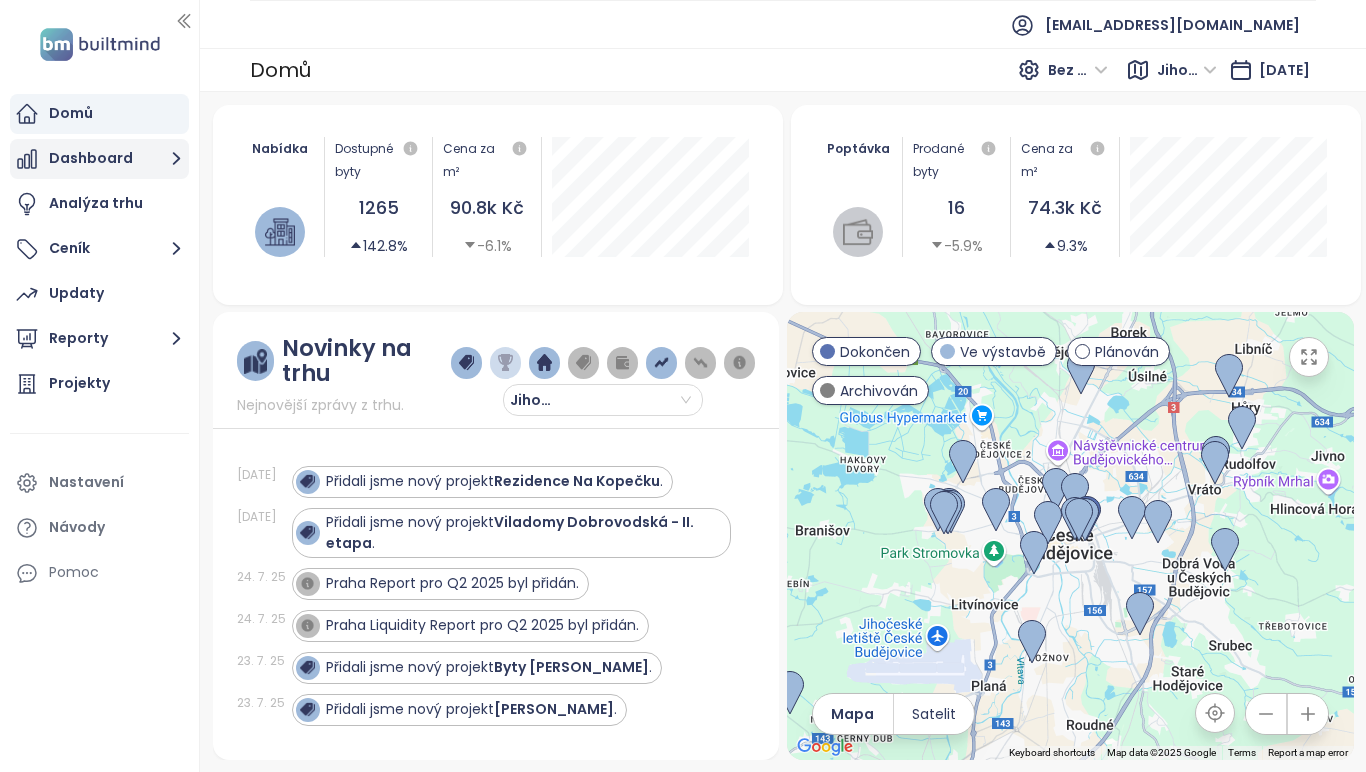 click on "Dashboard" at bounding box center (99, 159) 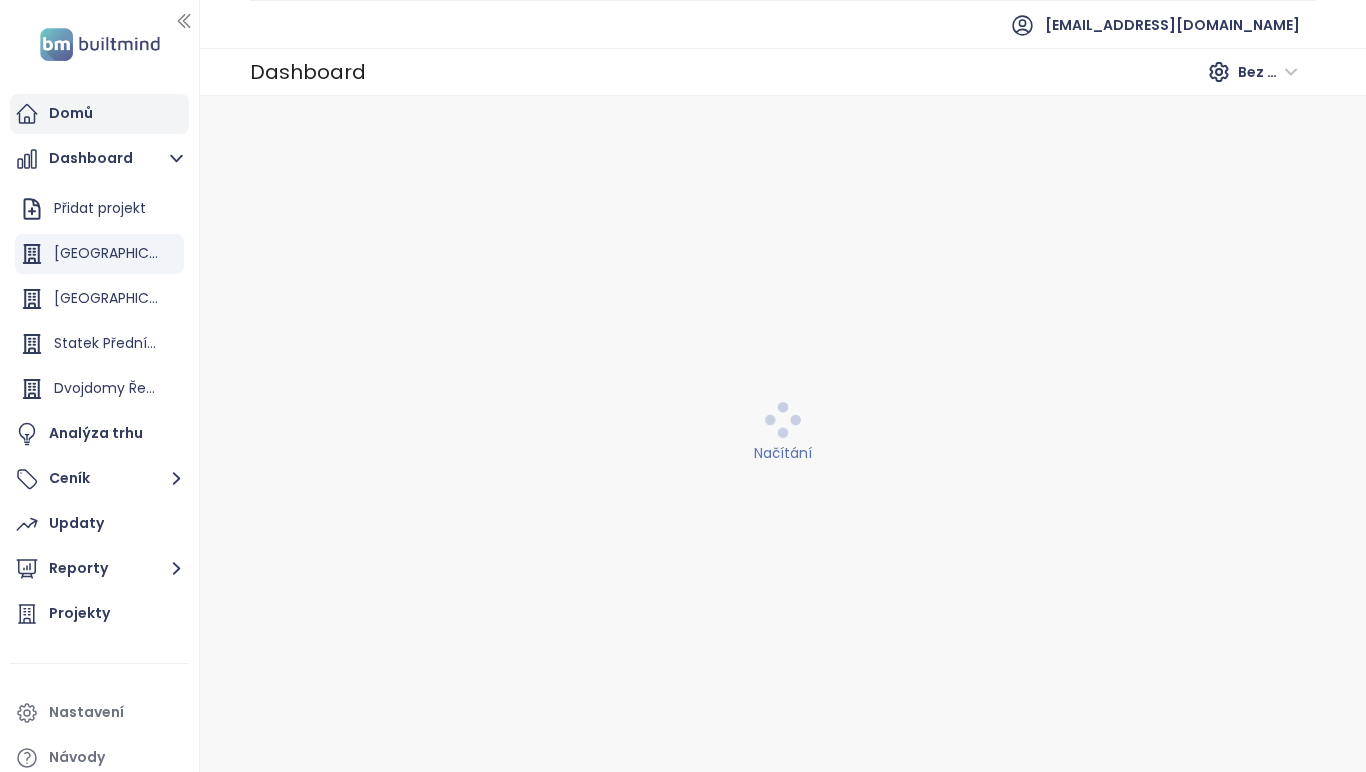 click on "Domů" at bounding box center (99, 114) 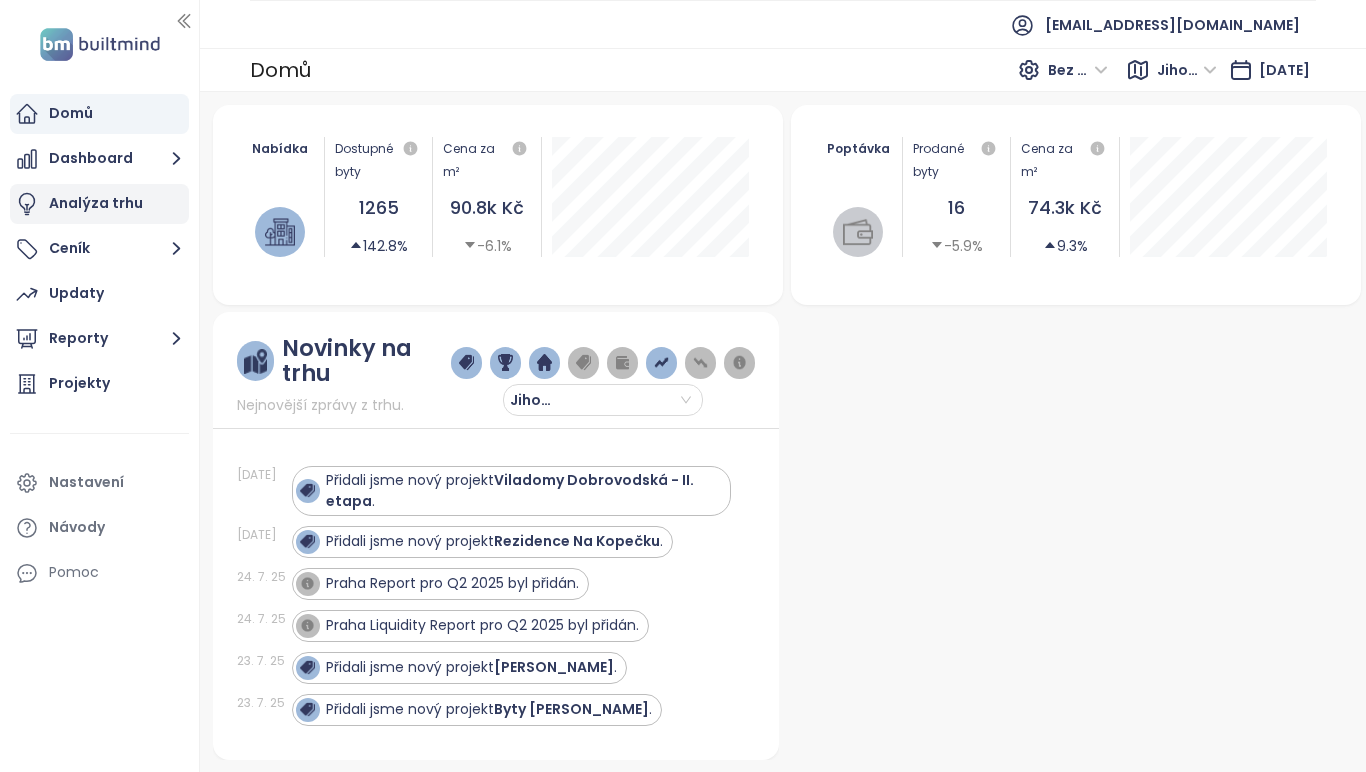 click on "Analýza trhu" at bounding box center [96, 203] 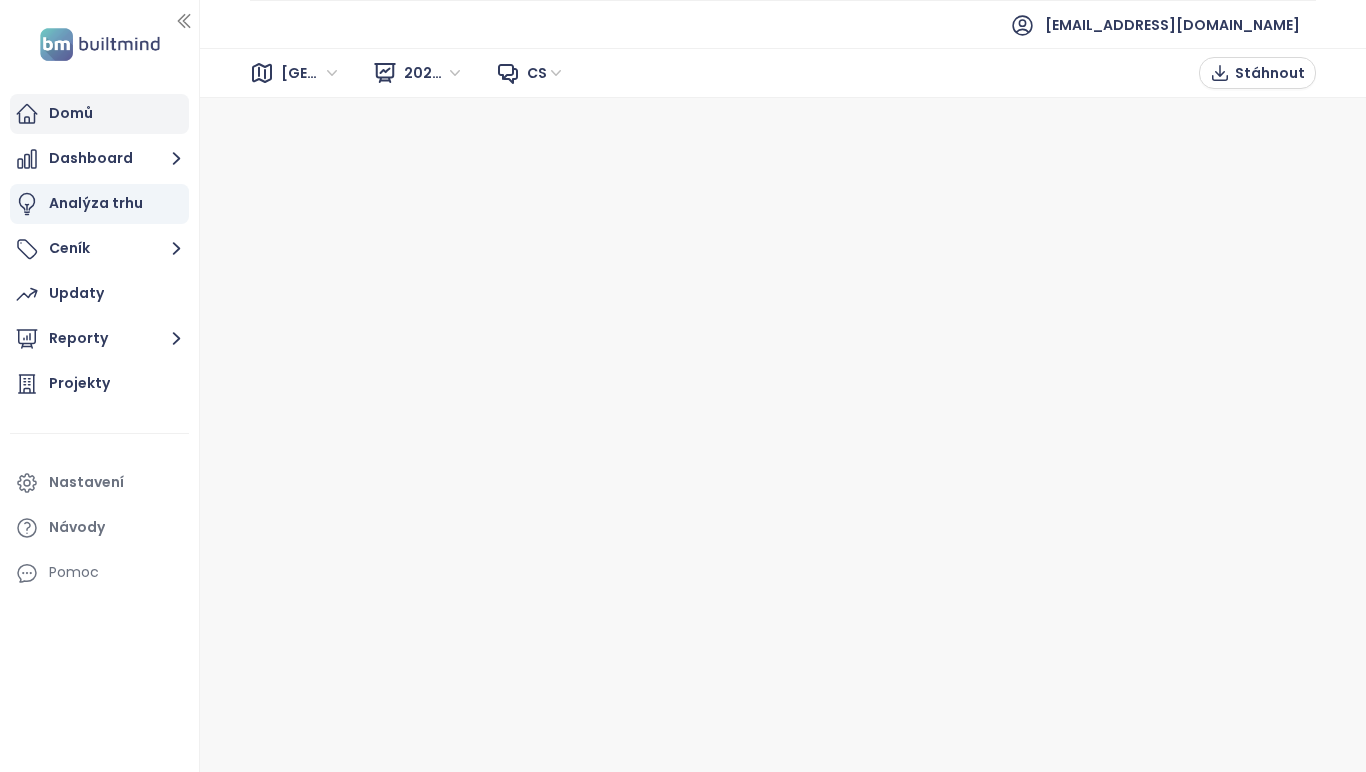click on "Domů" at bounding box center (99, 114) 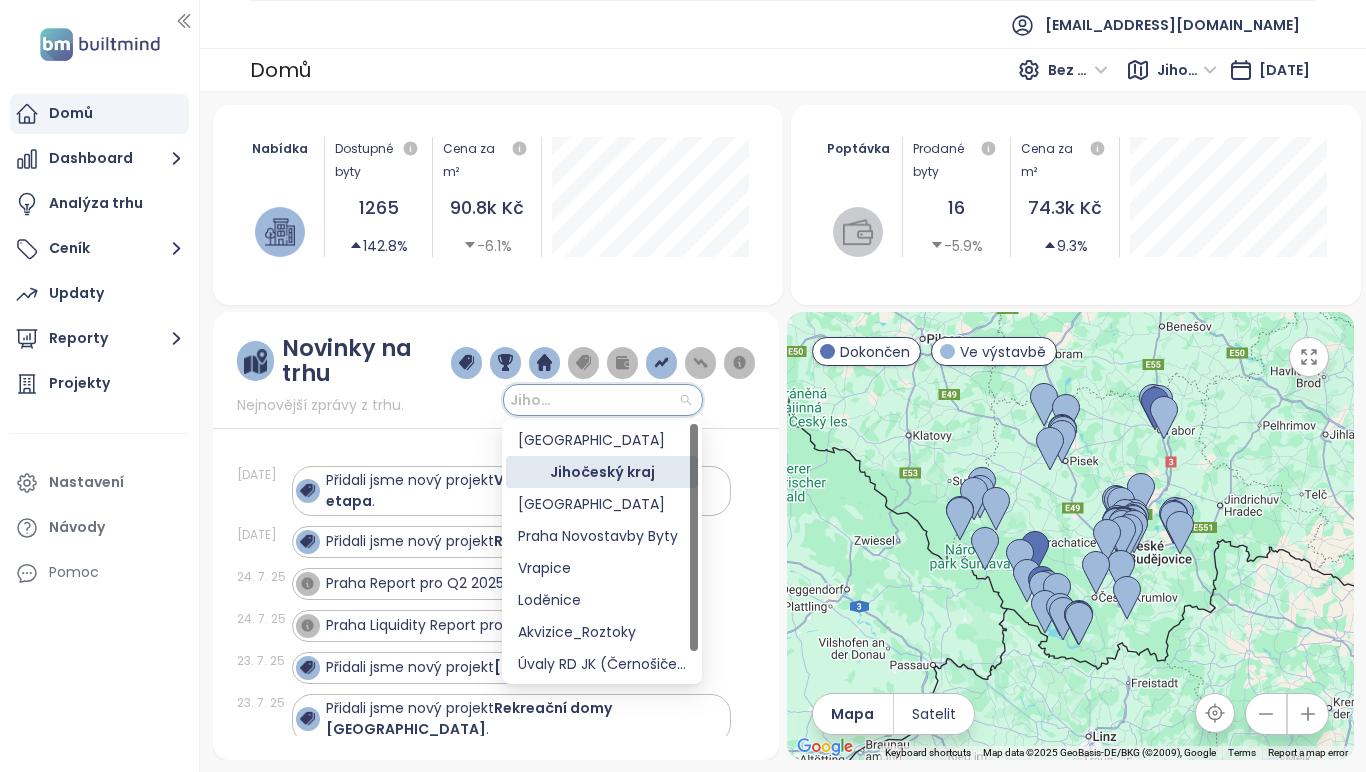 click at bounding box center (603, 400) 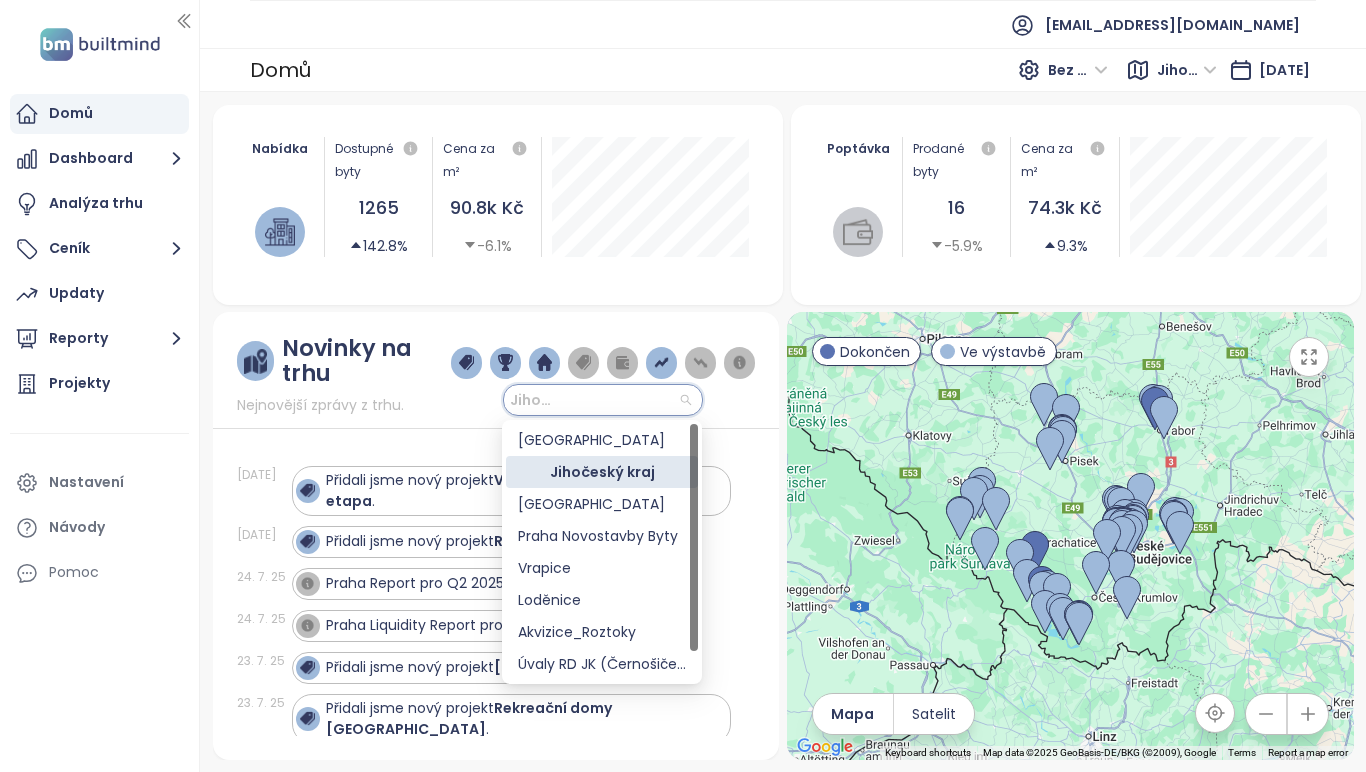 click on "Jihočeský kraj" at bounding box center (602, 472) 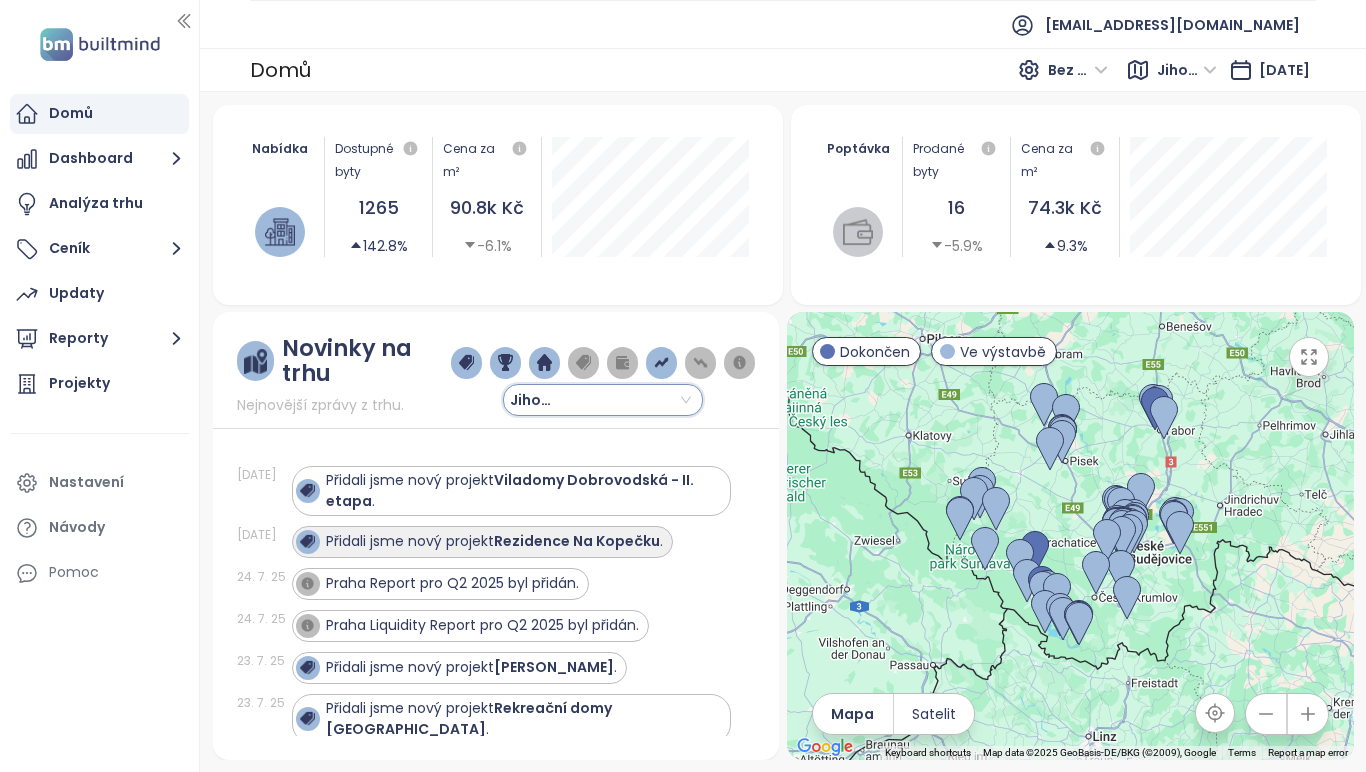 click on "Rezidence Na Kopečku" at bounding box center (577, 541) 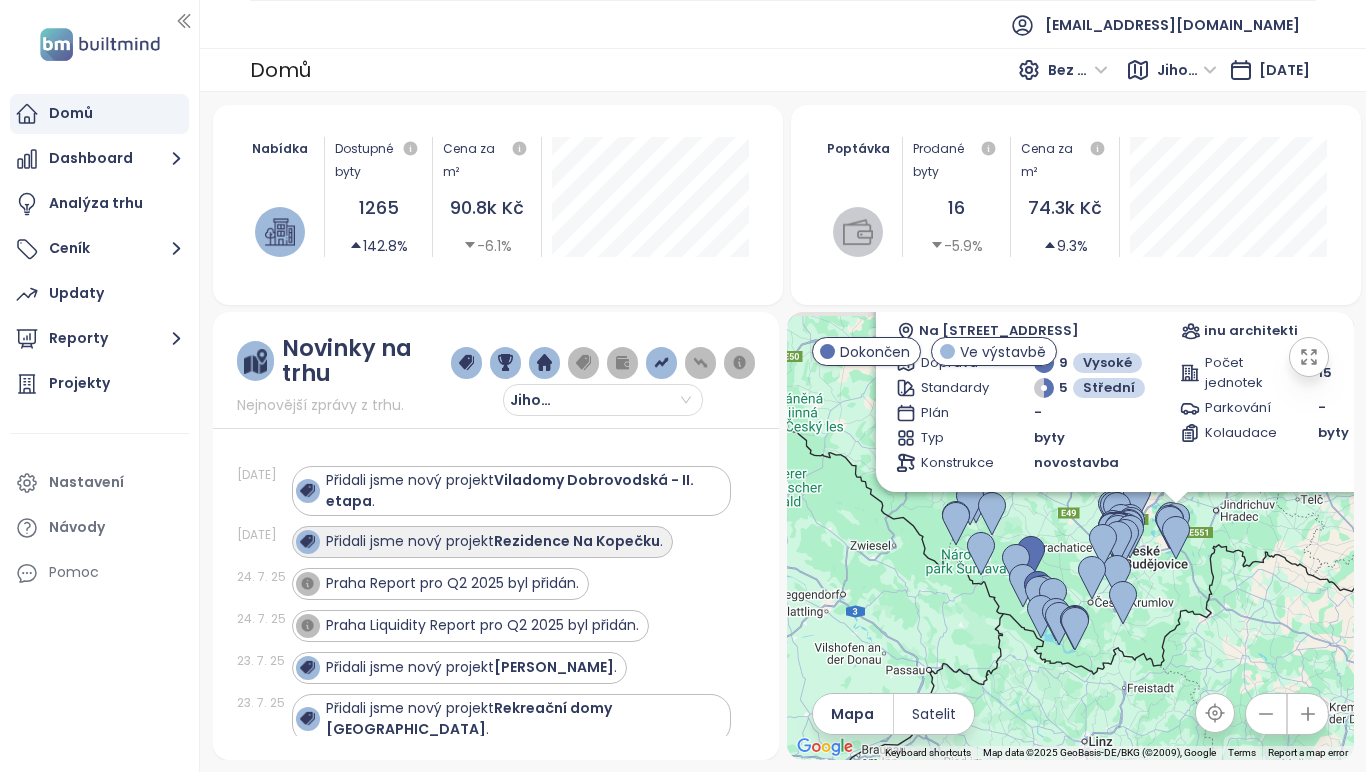click on "Rezidence Na Kopečku" at bounding box center [577, 541] 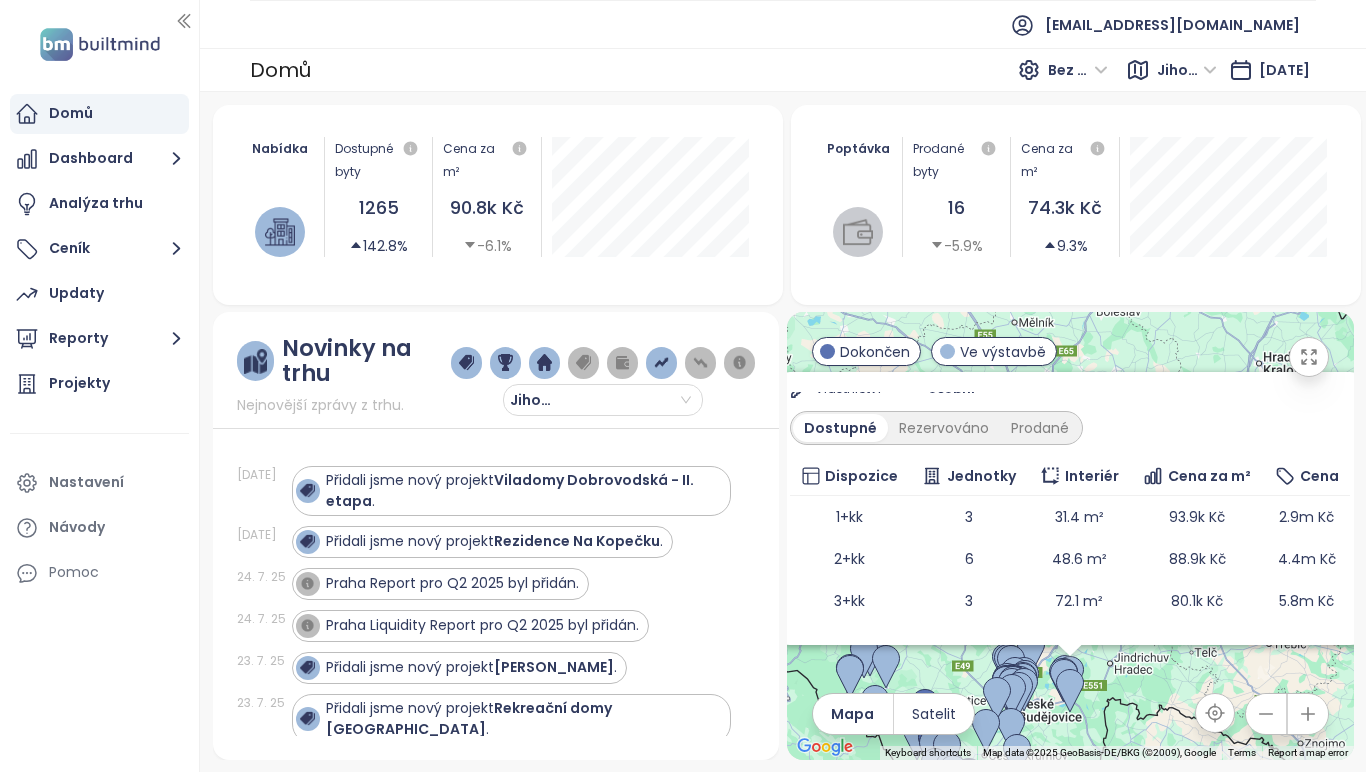 scroll, scrollTop: 290, scrollLeft: 0, axis: vertical 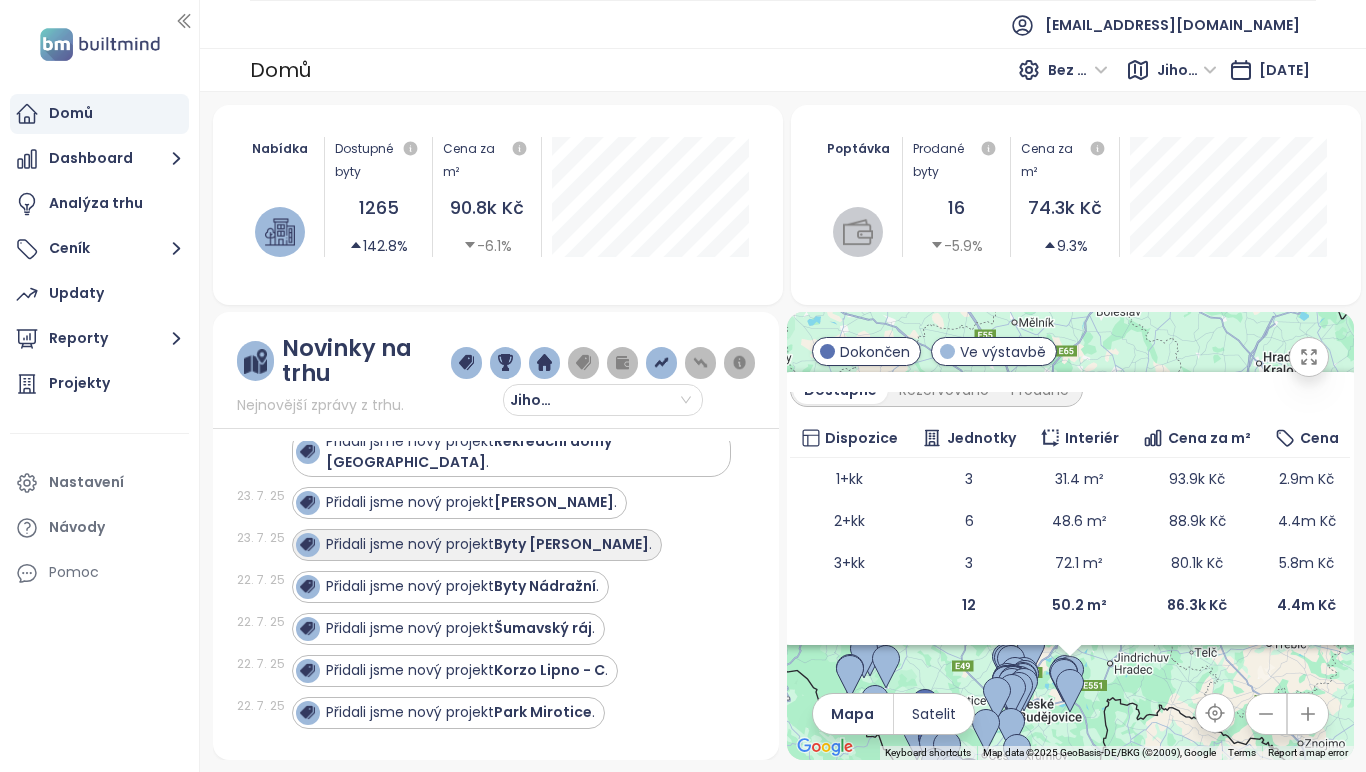 click on "Přidali jsme nový projekt  Byty [PERSON_NAME] ." at bounding box center [474, 545] 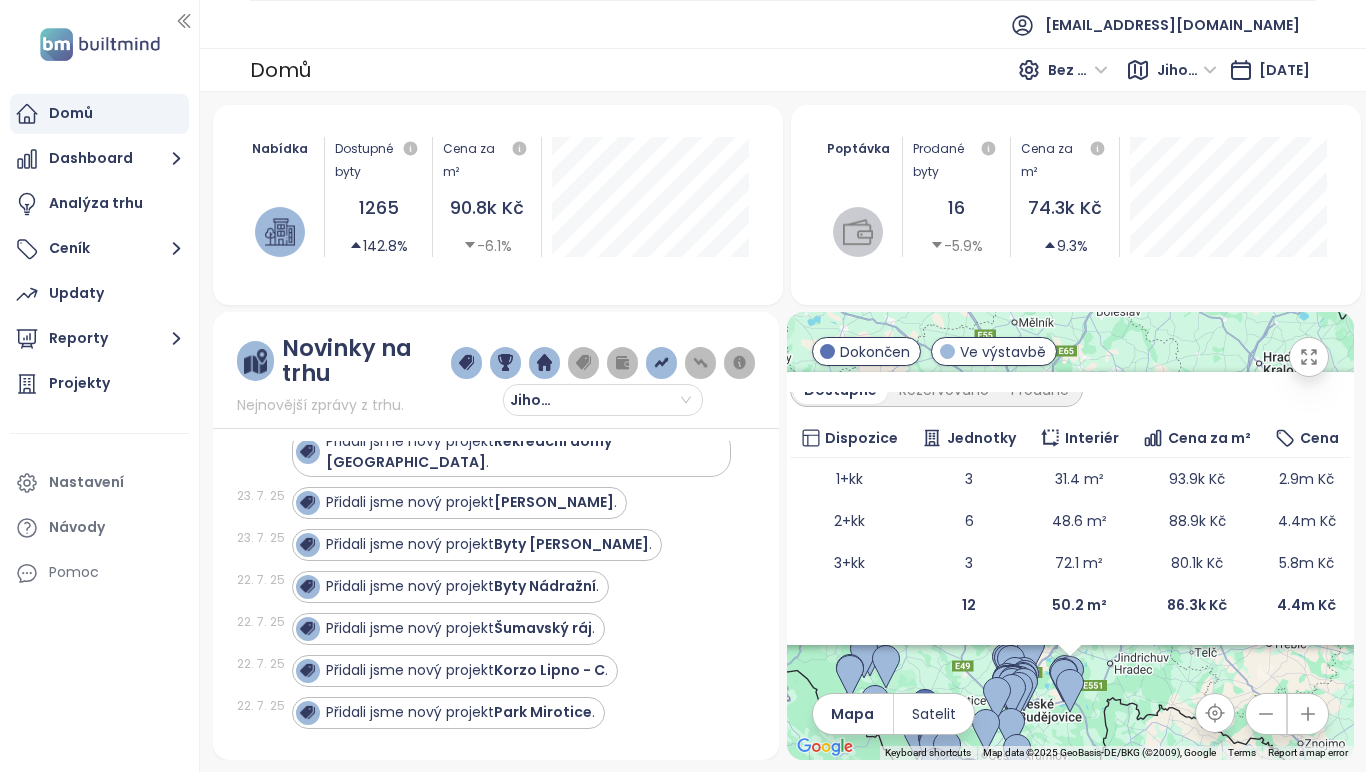 click 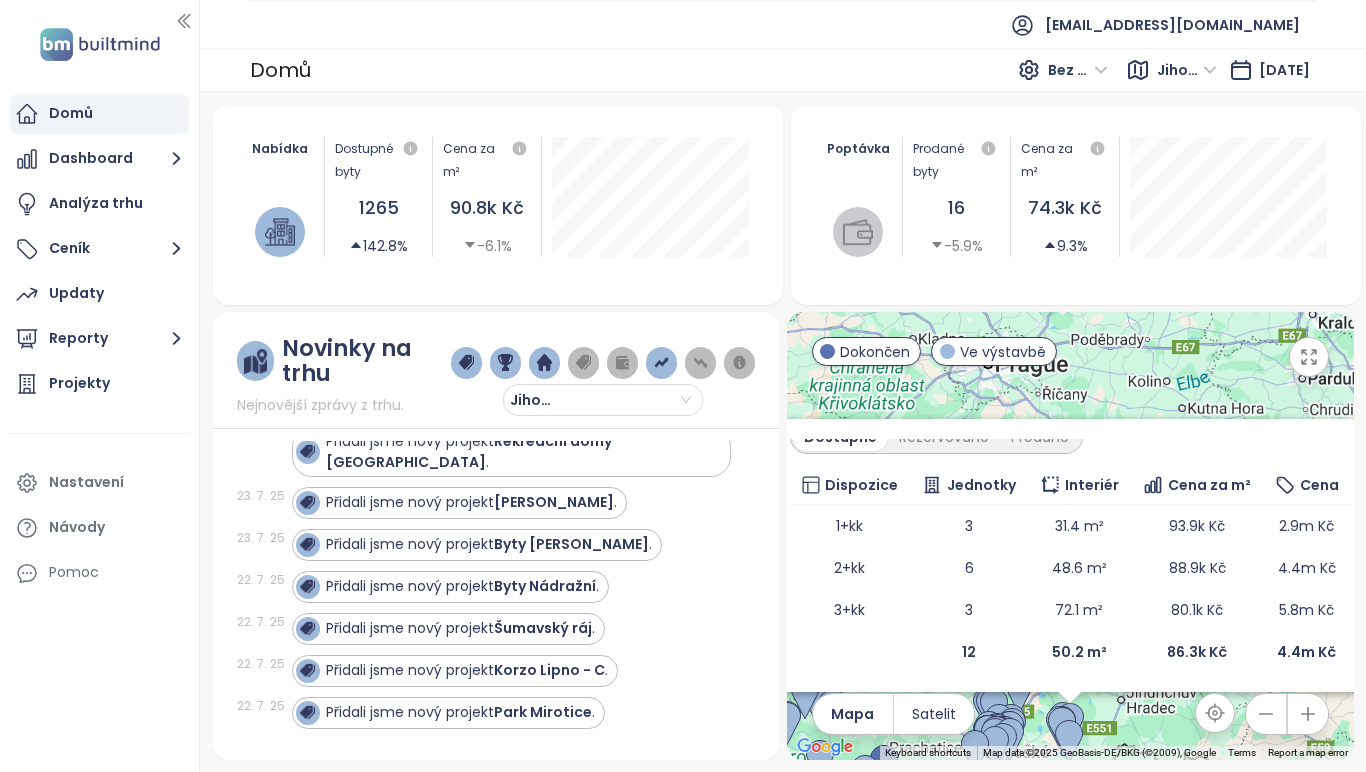 click 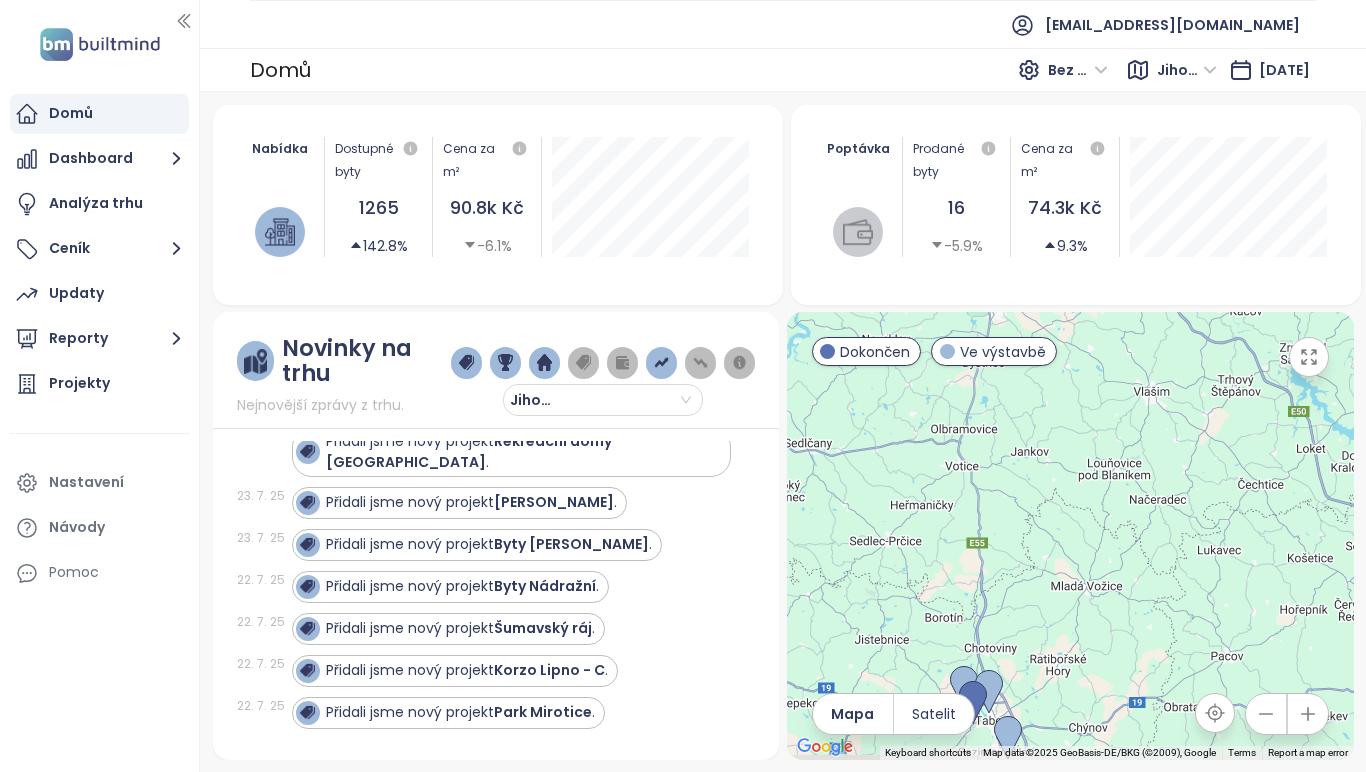 drag, startPoint x: 1040, startPoint y: 517, endPoint x: 1058, endPoint y: 363, distance: 155.04839 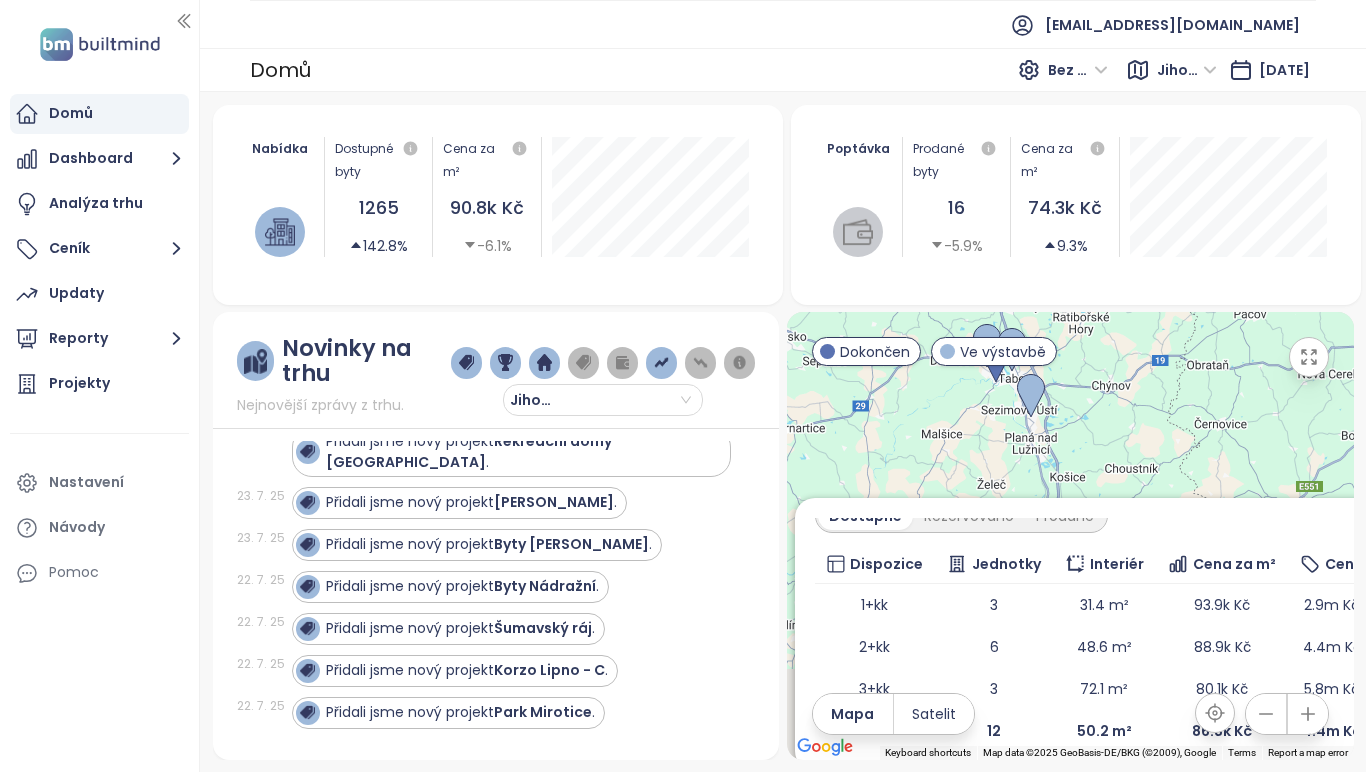 drag, startPoint x: 1117, startPoint y: 567, endPoint x: 1111, endPoint y: 401, distance: 166.1084 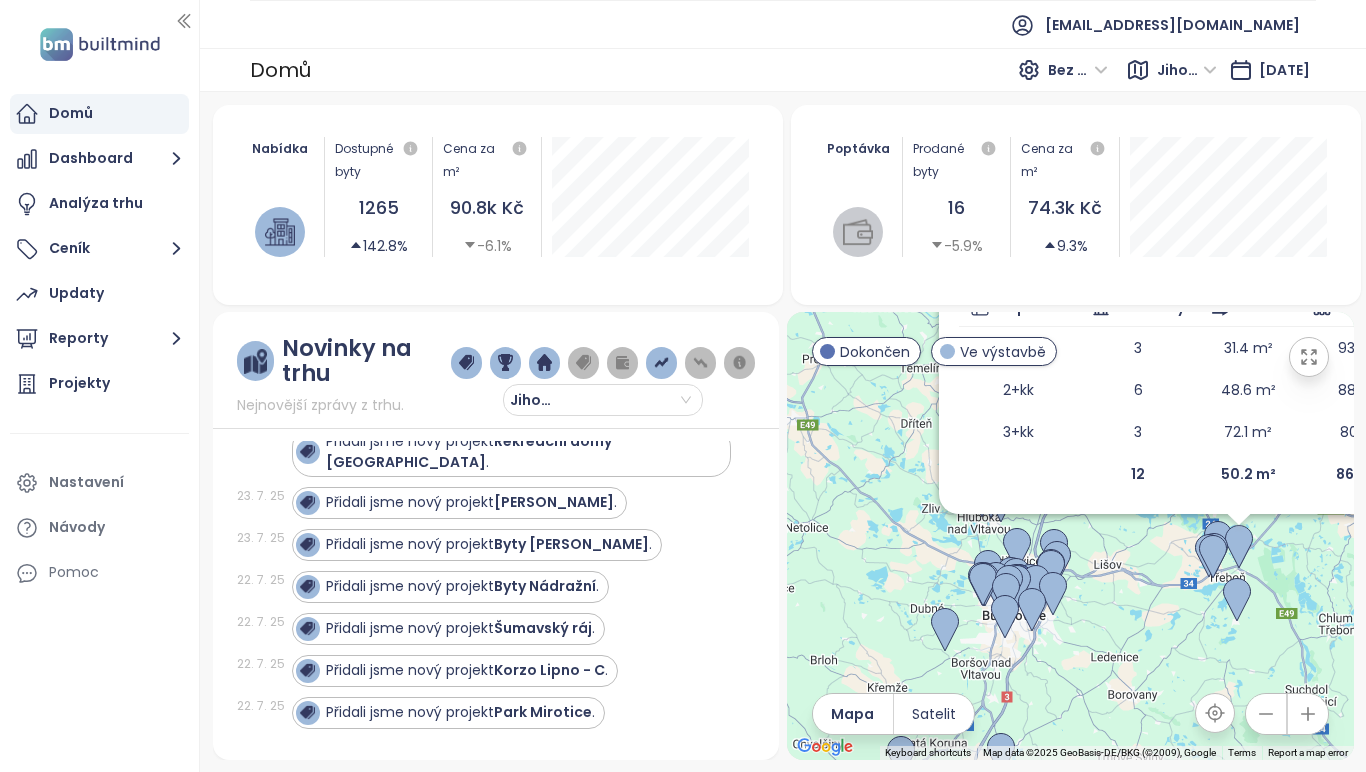 drag, startPoint x: 1108, startPoint y: 686, endPoint x: 1265, endPoint y: 570, distance: 195.20502 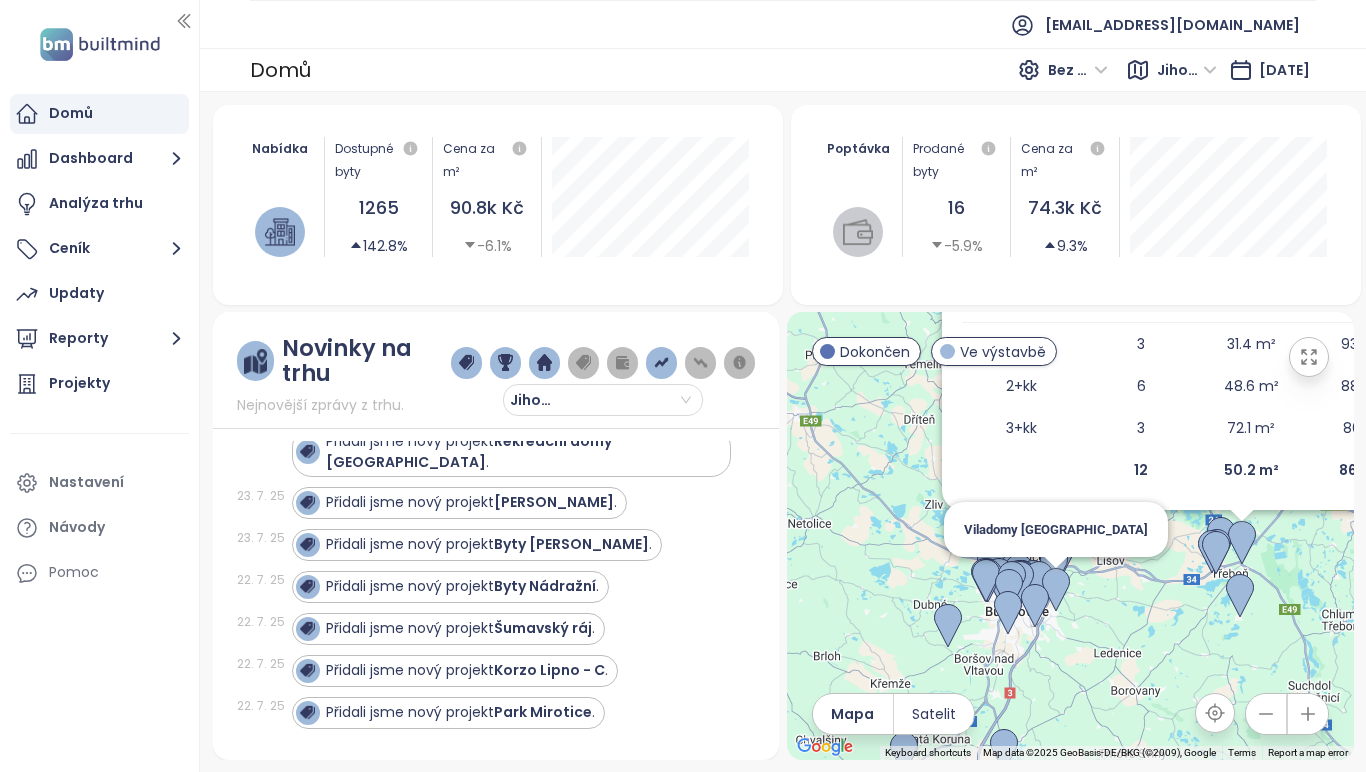 click at bounding box center (1056, 590) 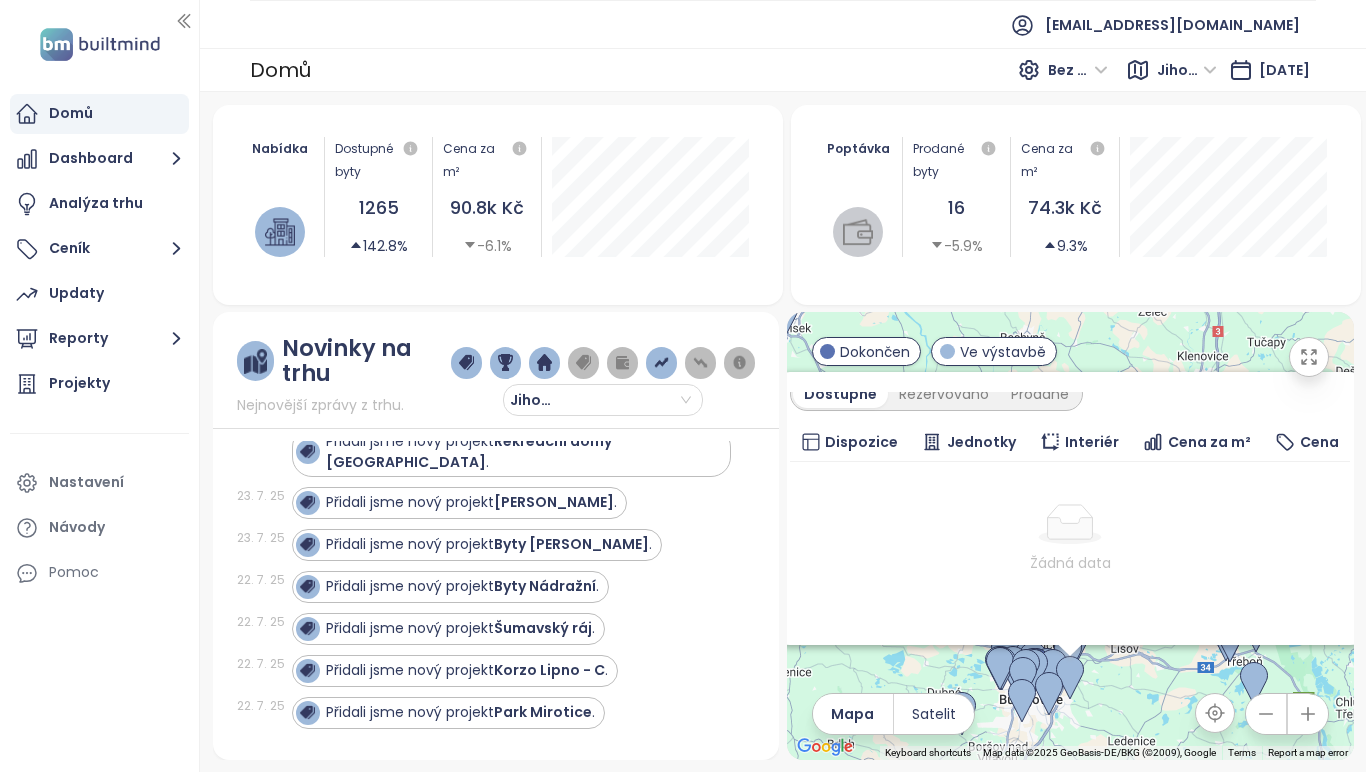 scroll, scrollTop: 318, scrollLeft: 0, axis: vertical 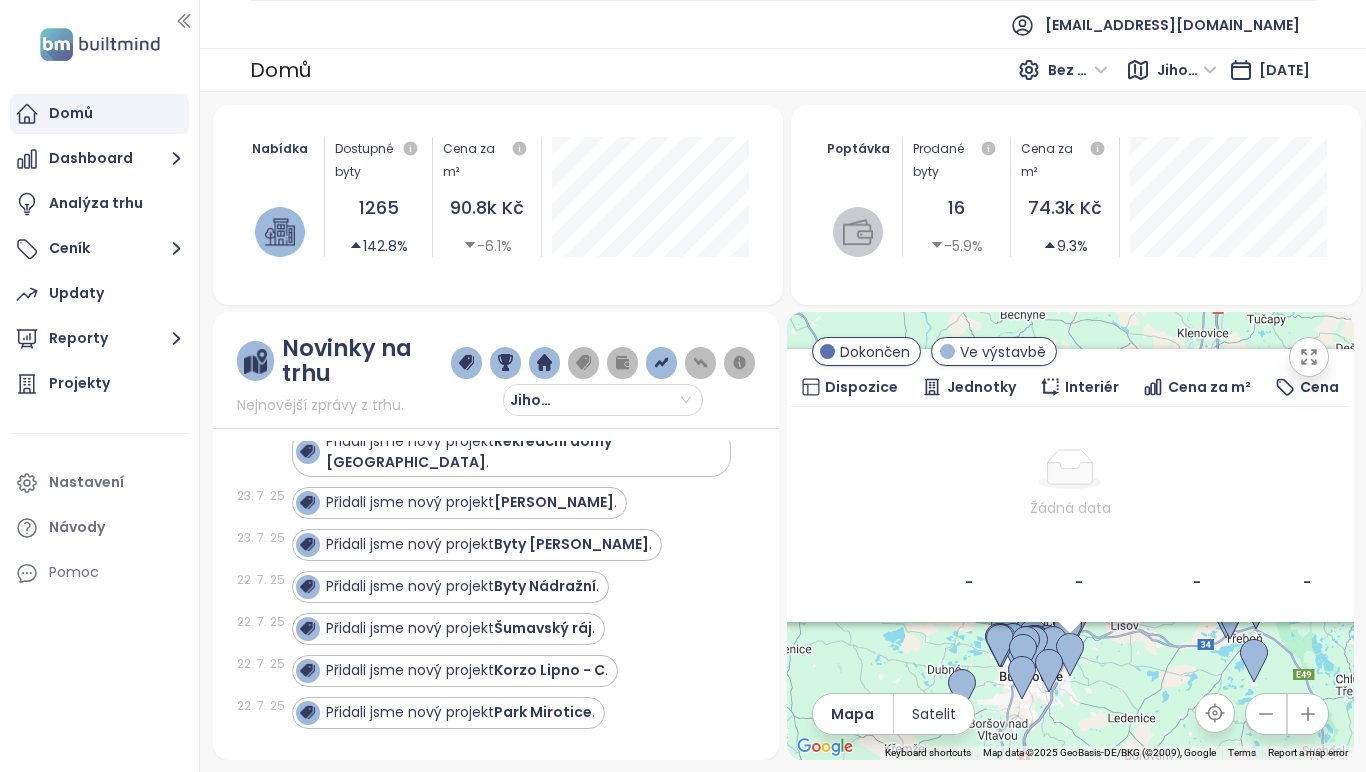 click 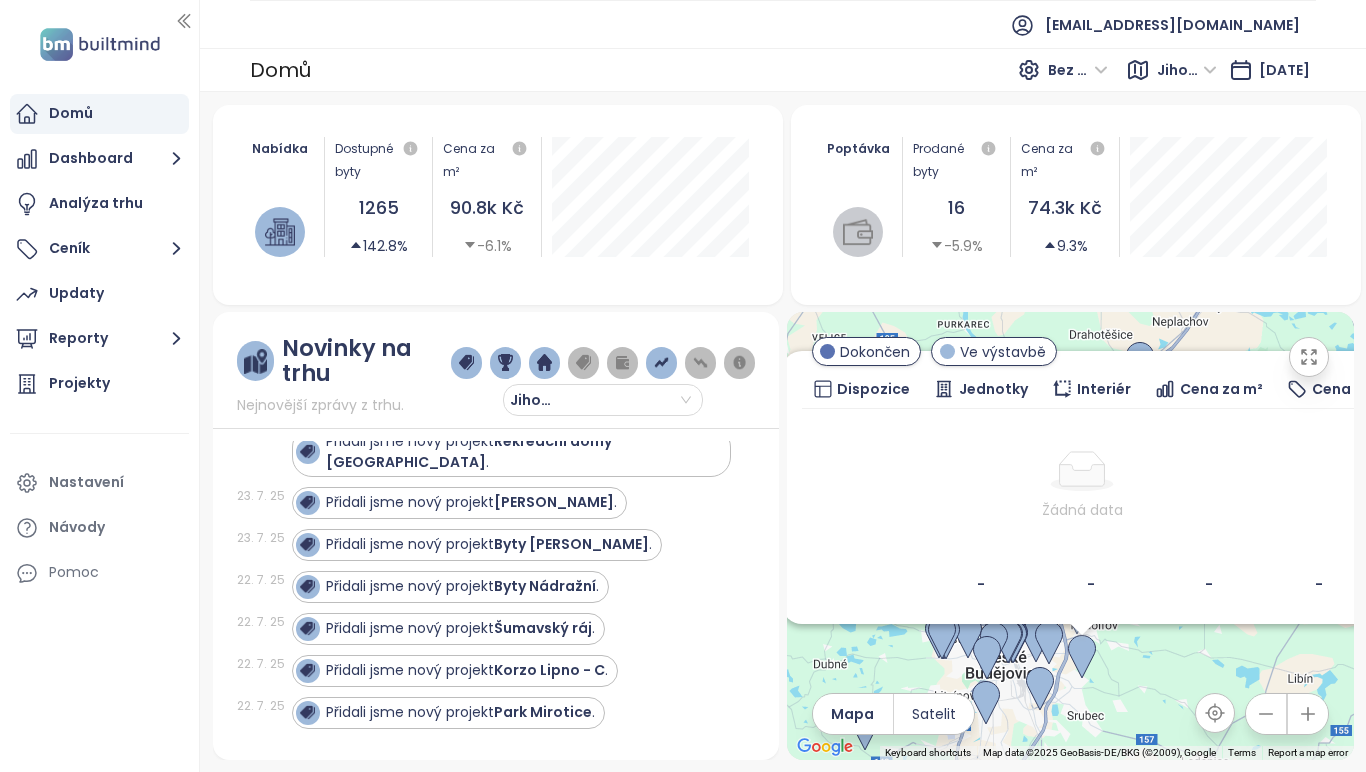 drag, startPoint x: 1058, startPoint y: 413, endPoint x: 1070, endPoint y: 272, distance: 141.50972 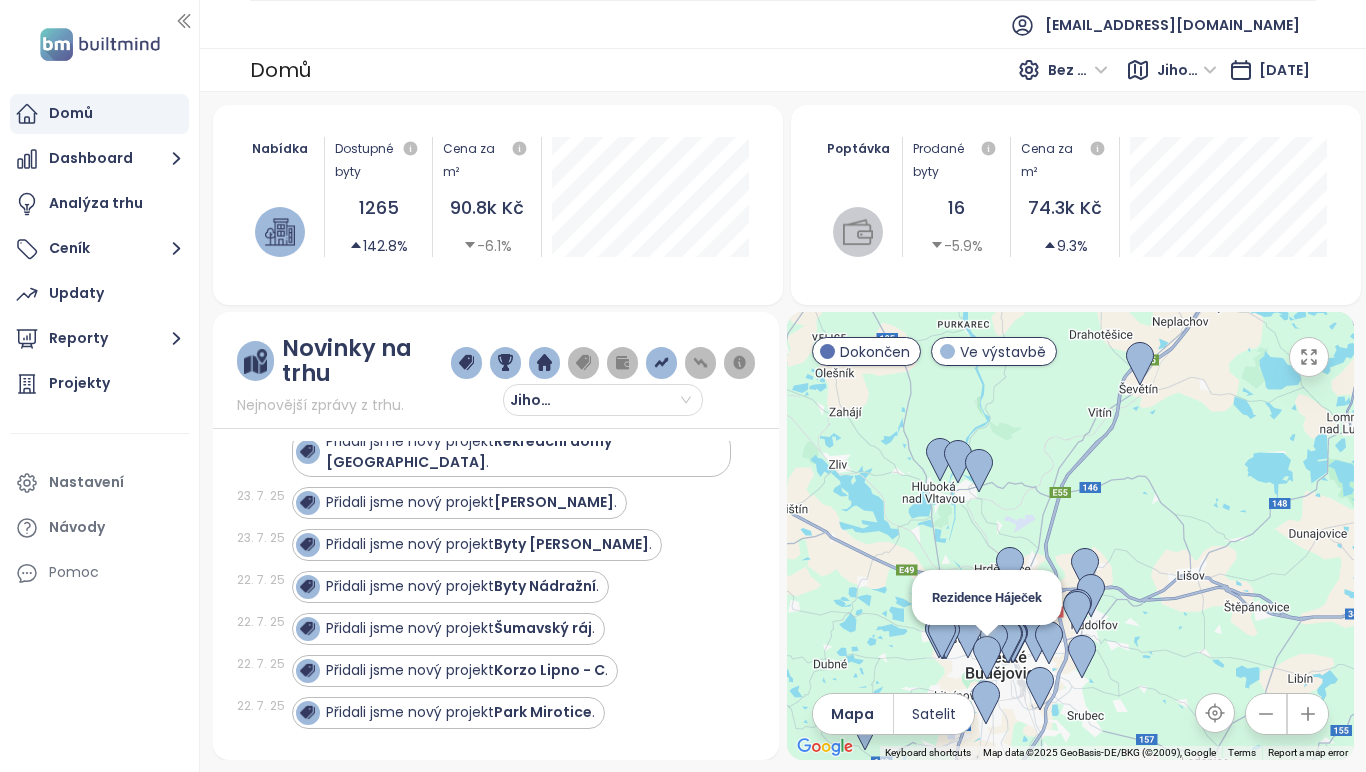 click at bounding box center [987, 658] 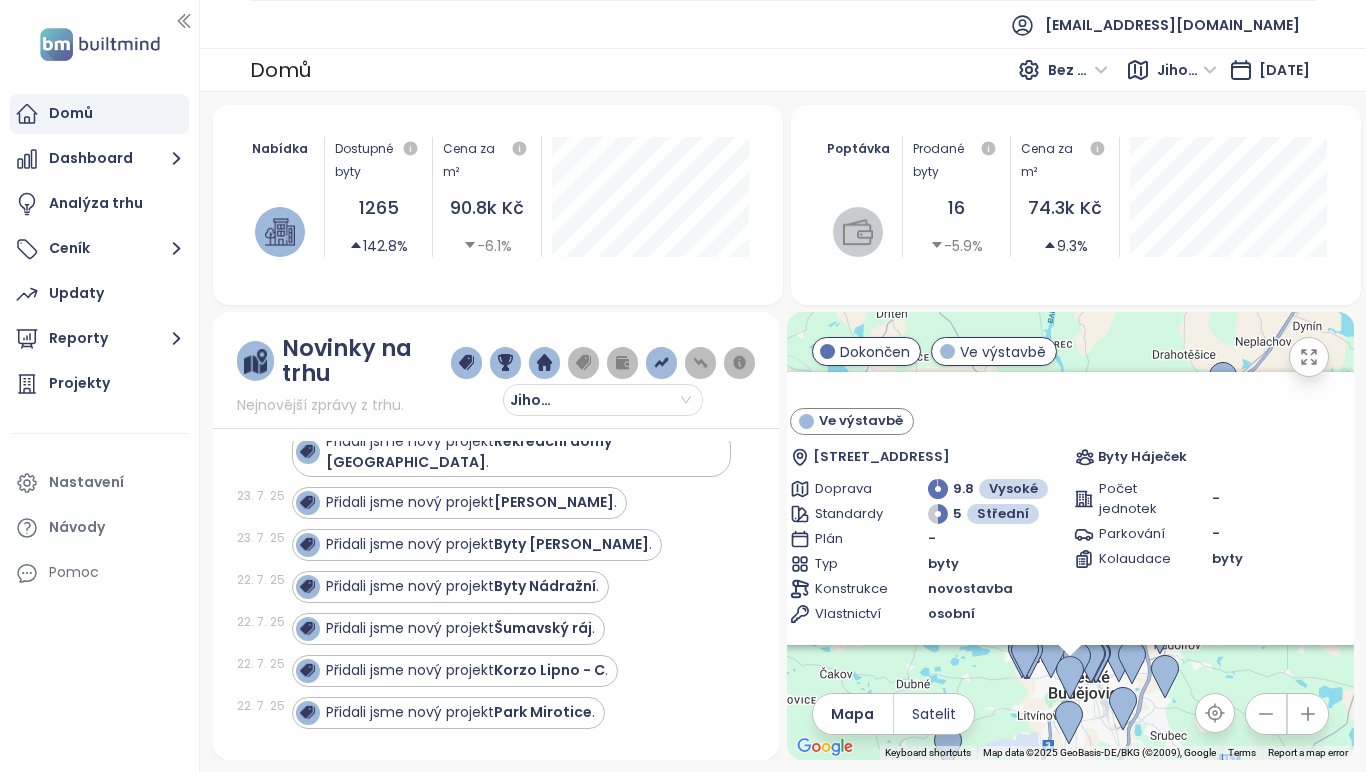 scroll, scrollTop: 0, scrollLeft: 0, axis: both 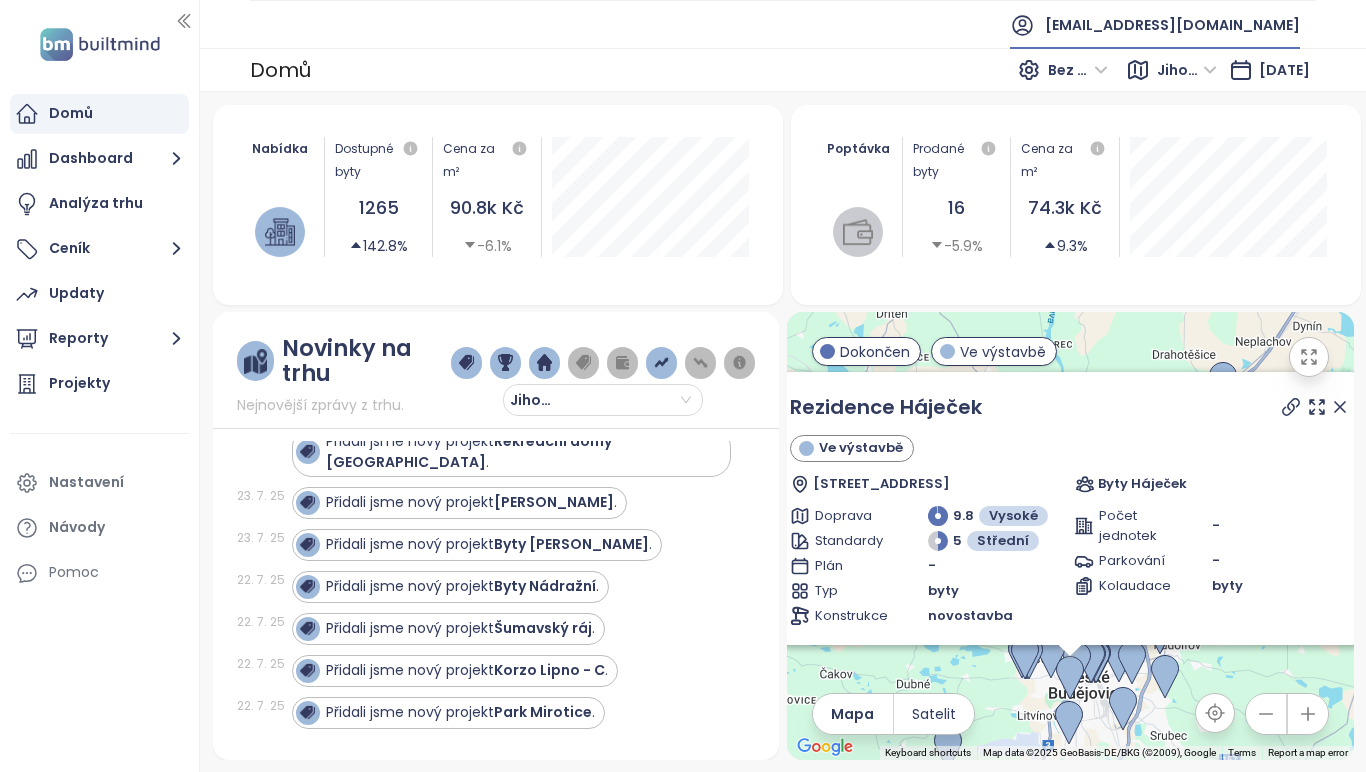 click on "[EMAIL_ADDRESS][DOMAIN_NAME]" at bounding box center (1172, 25) 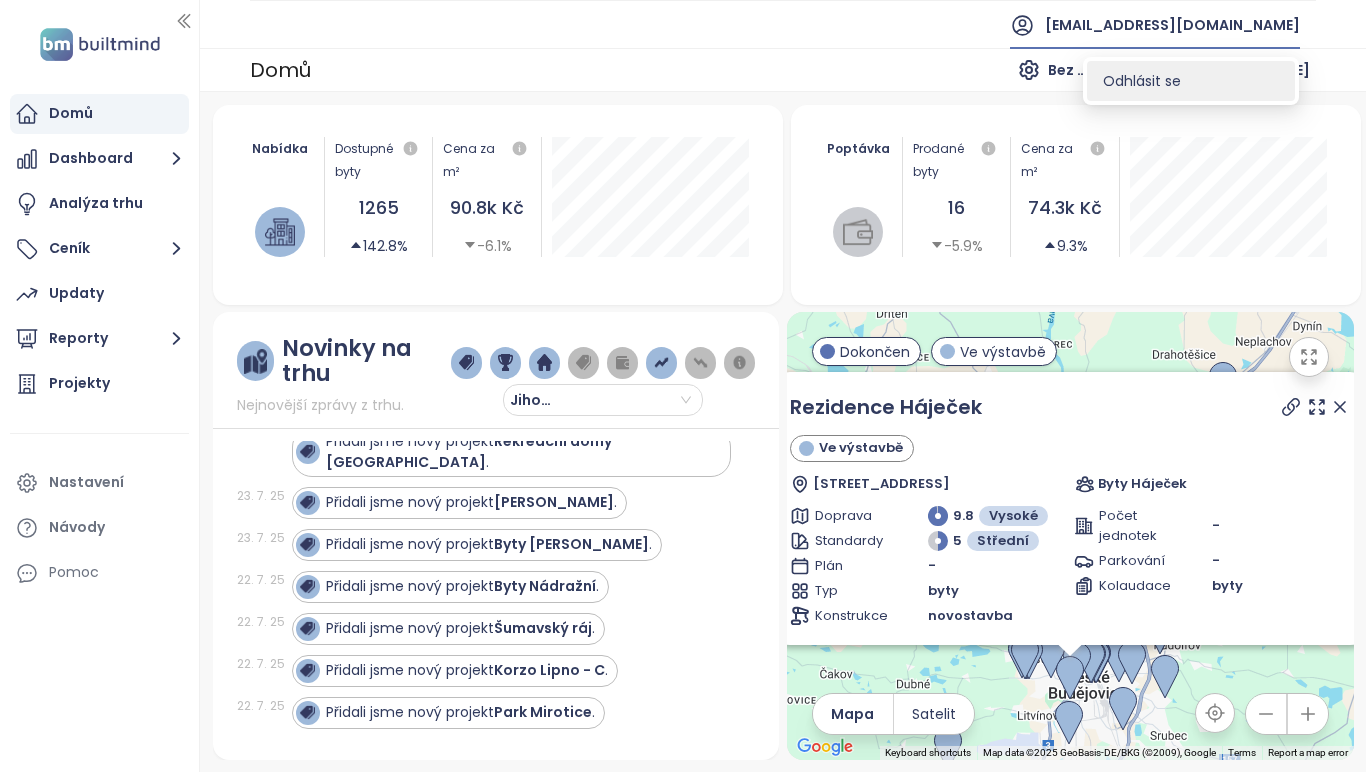 click on "Odhlásit se" at bounding box center [1142, 81] 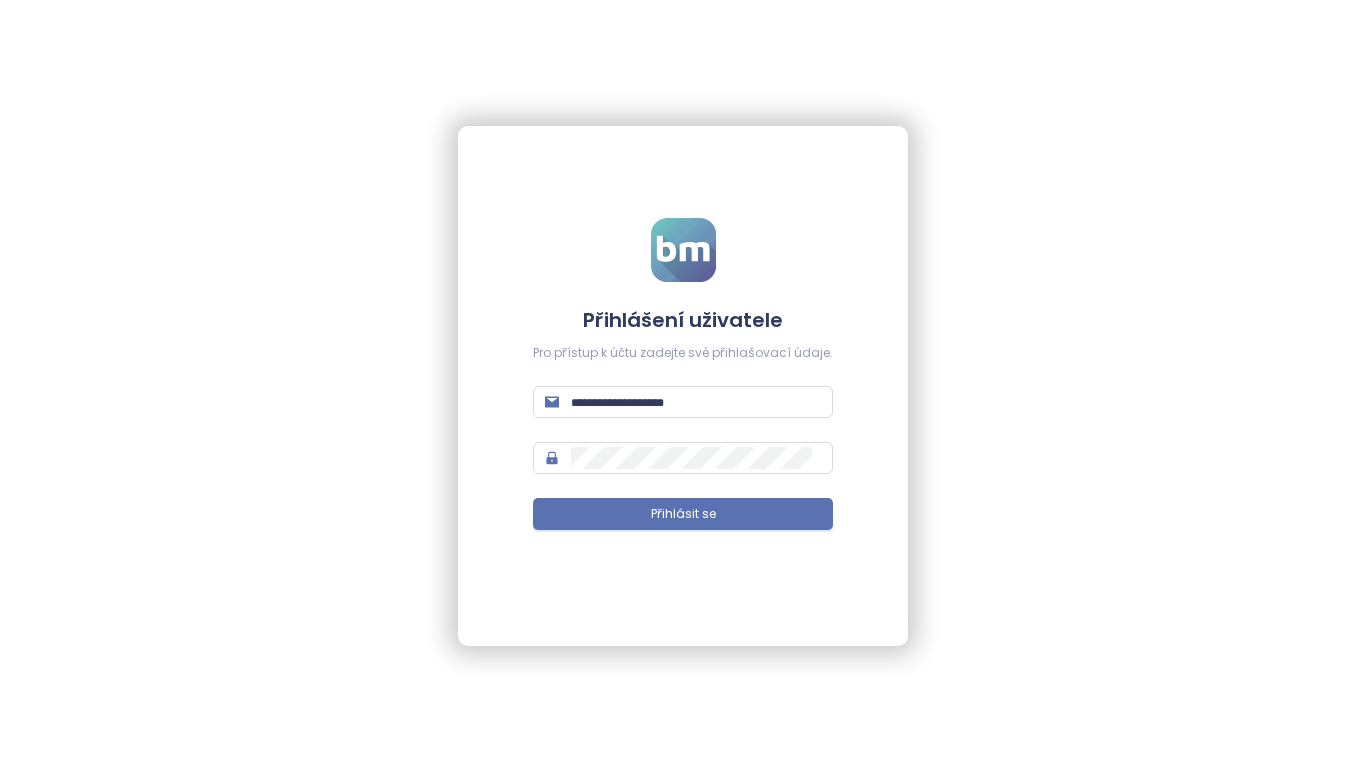 type on "**********" 